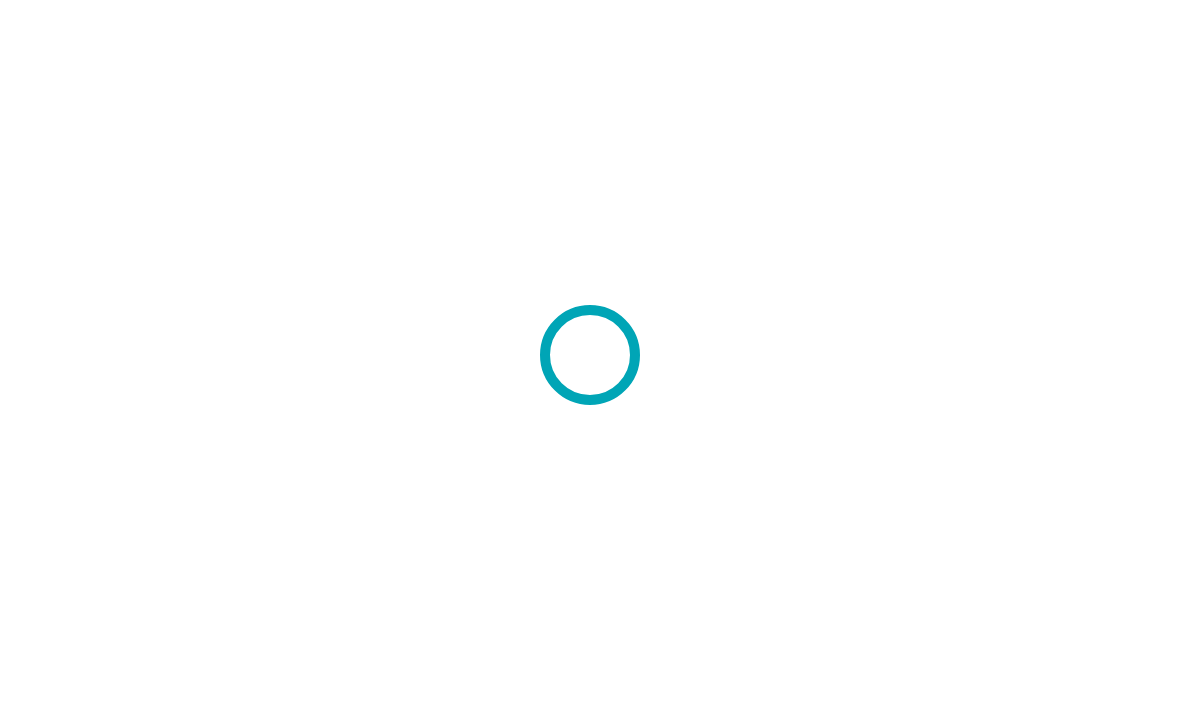 scroll, scrollTop: 0, scrollLeft: 0, axis: both 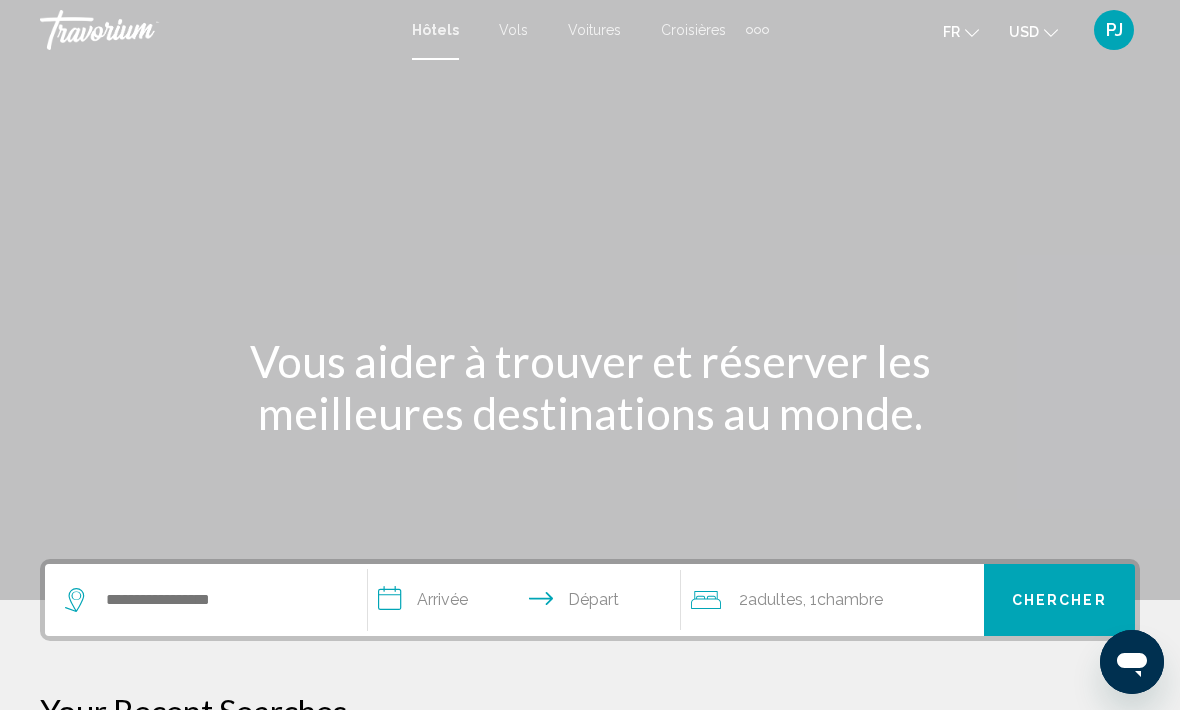 click at bounding box center [757, 30] 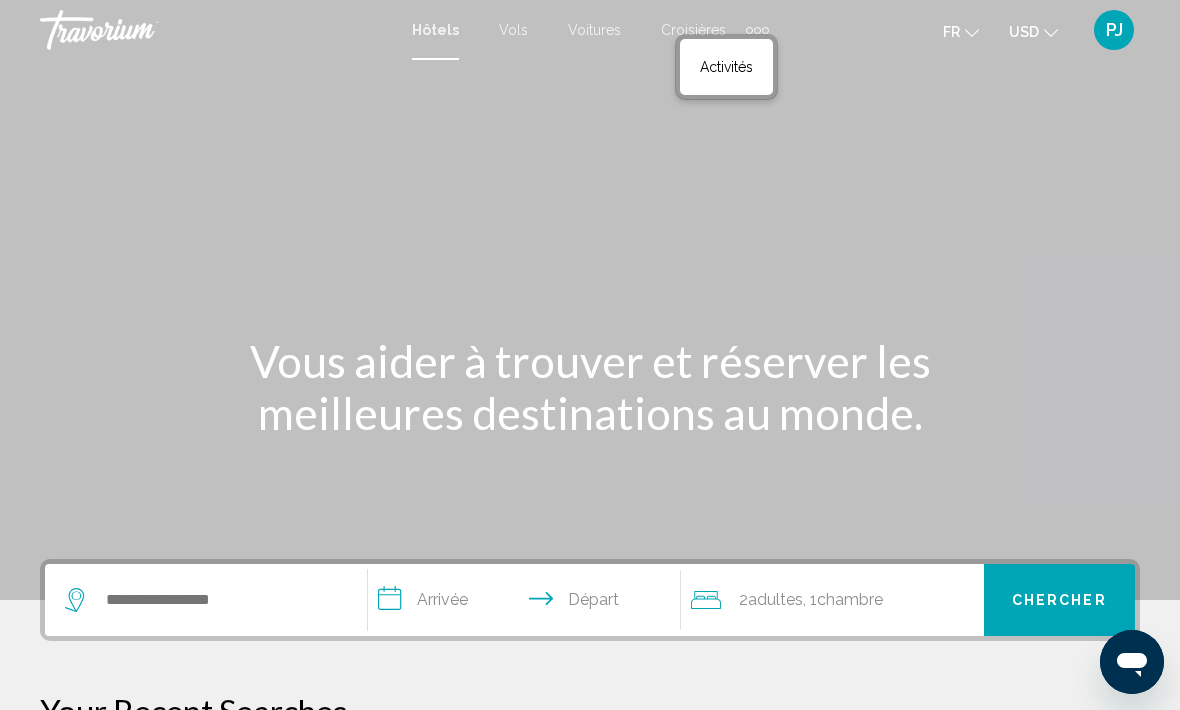 click on "Activités" at bounding box center (726, 67) 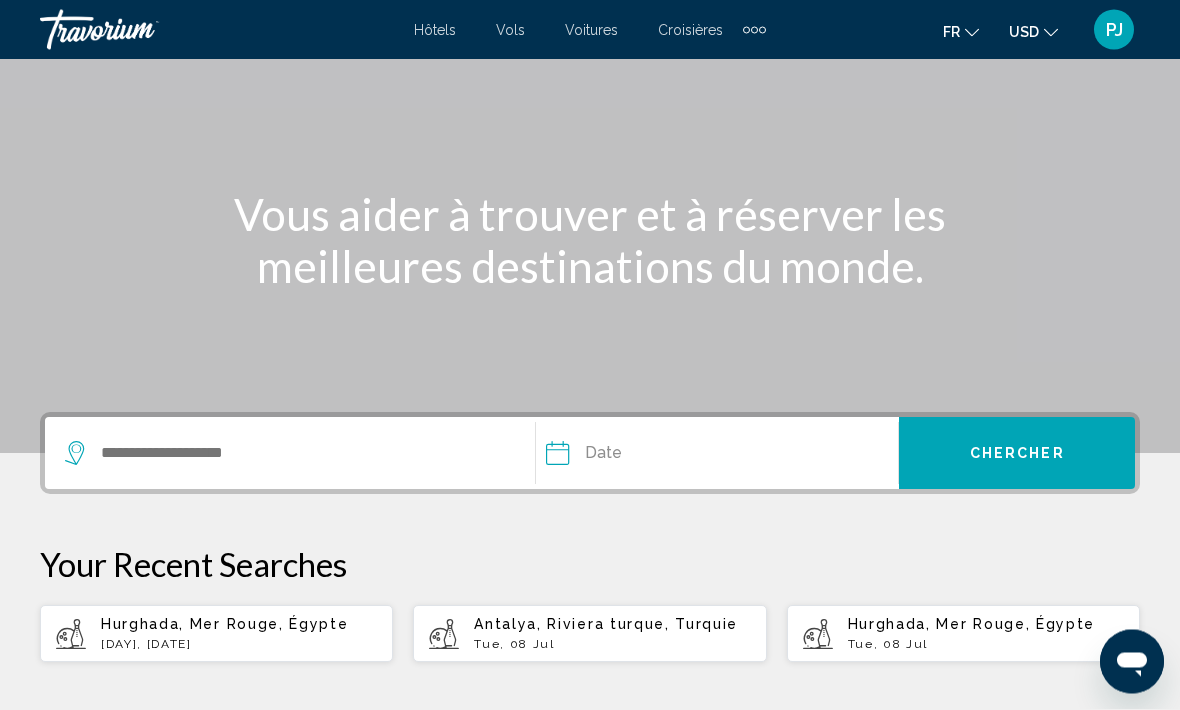 scroll, scrollTop: 156, scrollLeft: 0, axis: vertical 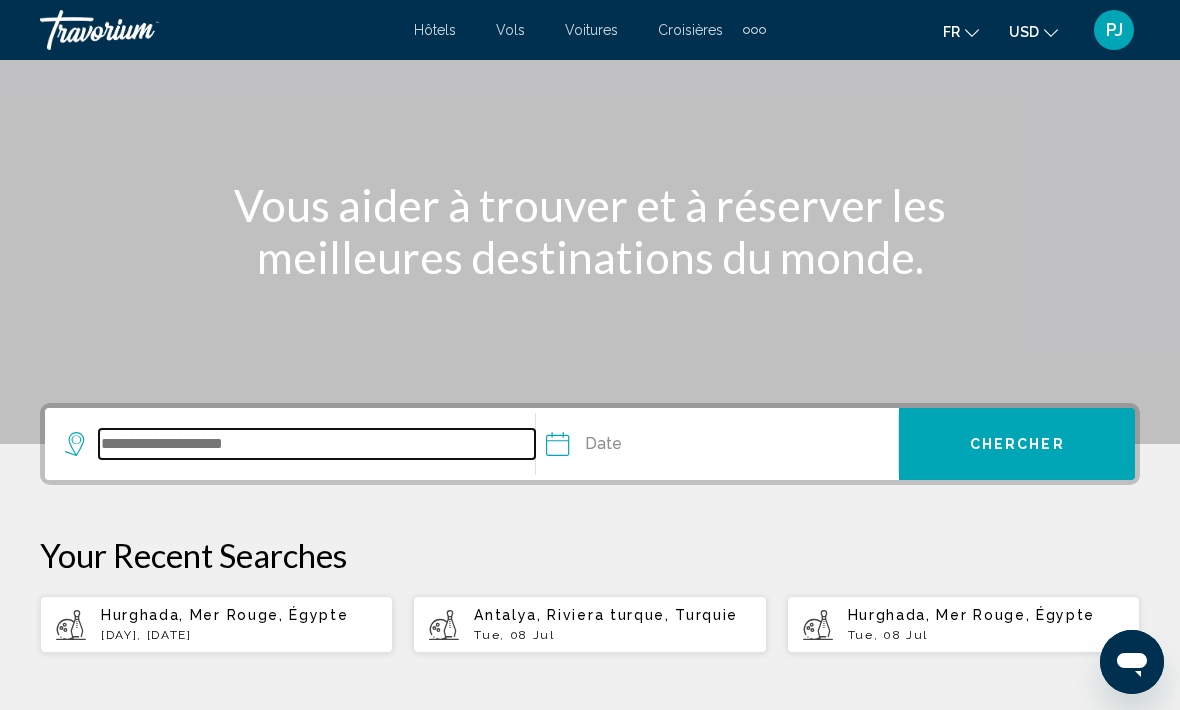 click at bounding box center (317, 444) 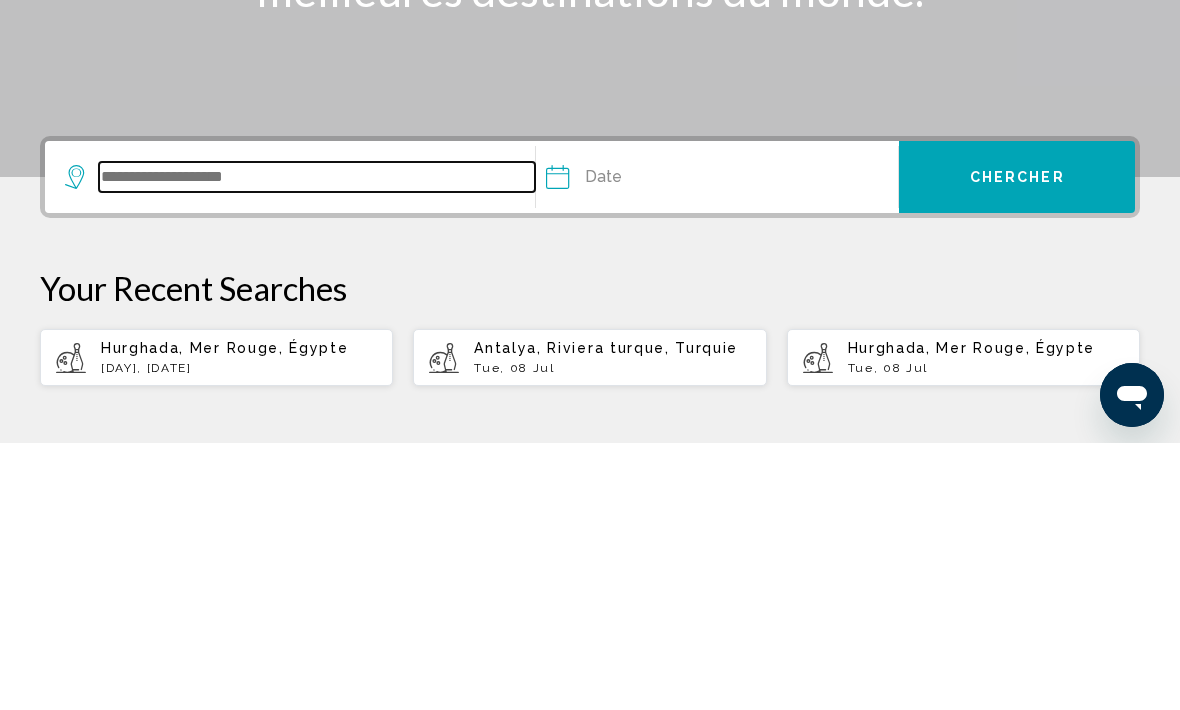 scroll, scrollTop: 337, scrollLeft: 0, axis: vertical 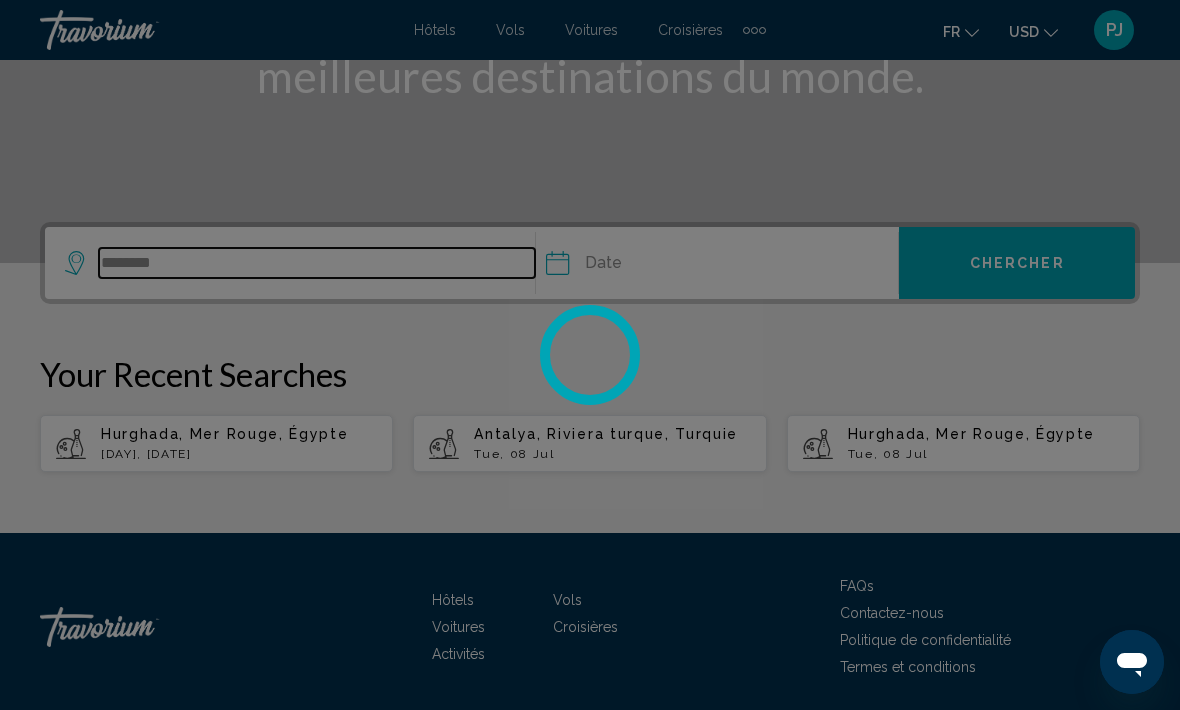 type on "********" 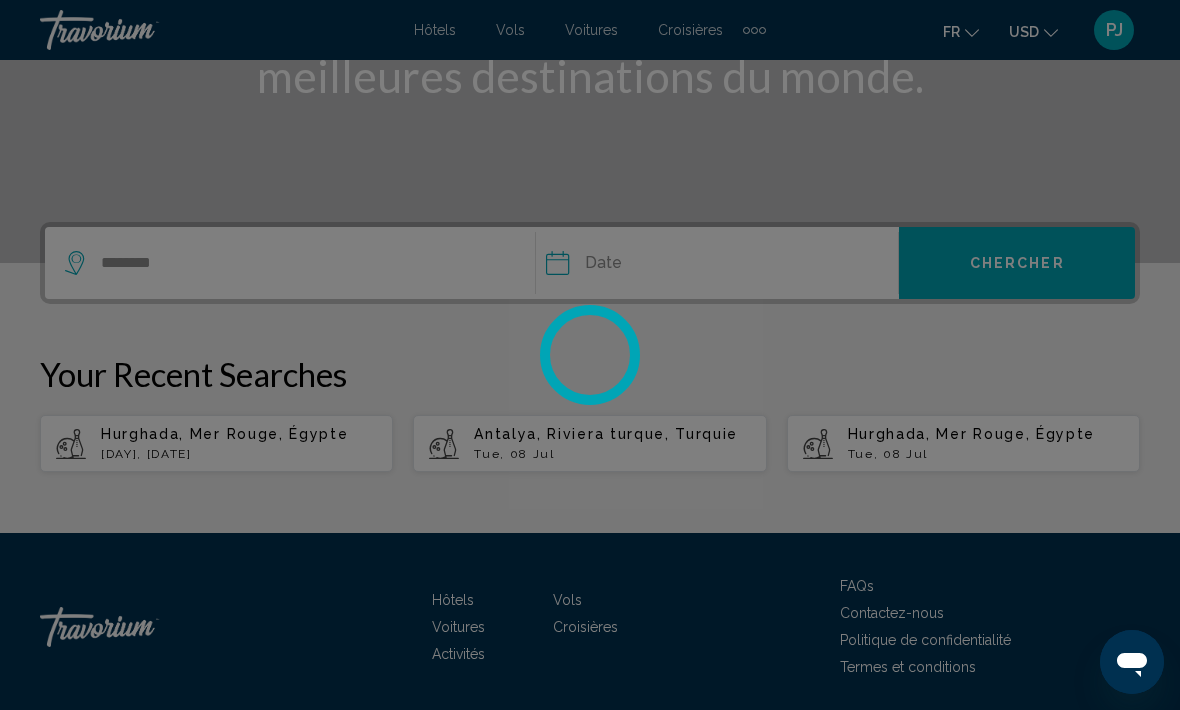 click at bounding box center (590, 355) 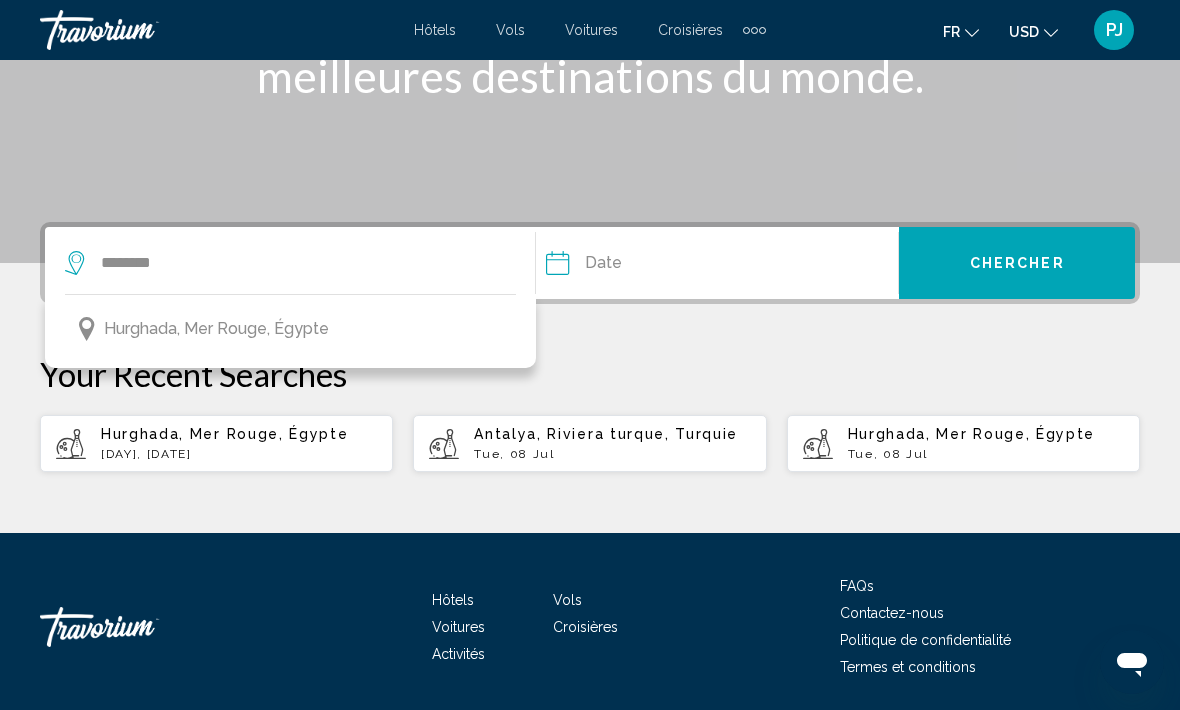 click on "Hurghada, Mer Rouge, Égypte" at bounding box center (290, 329) 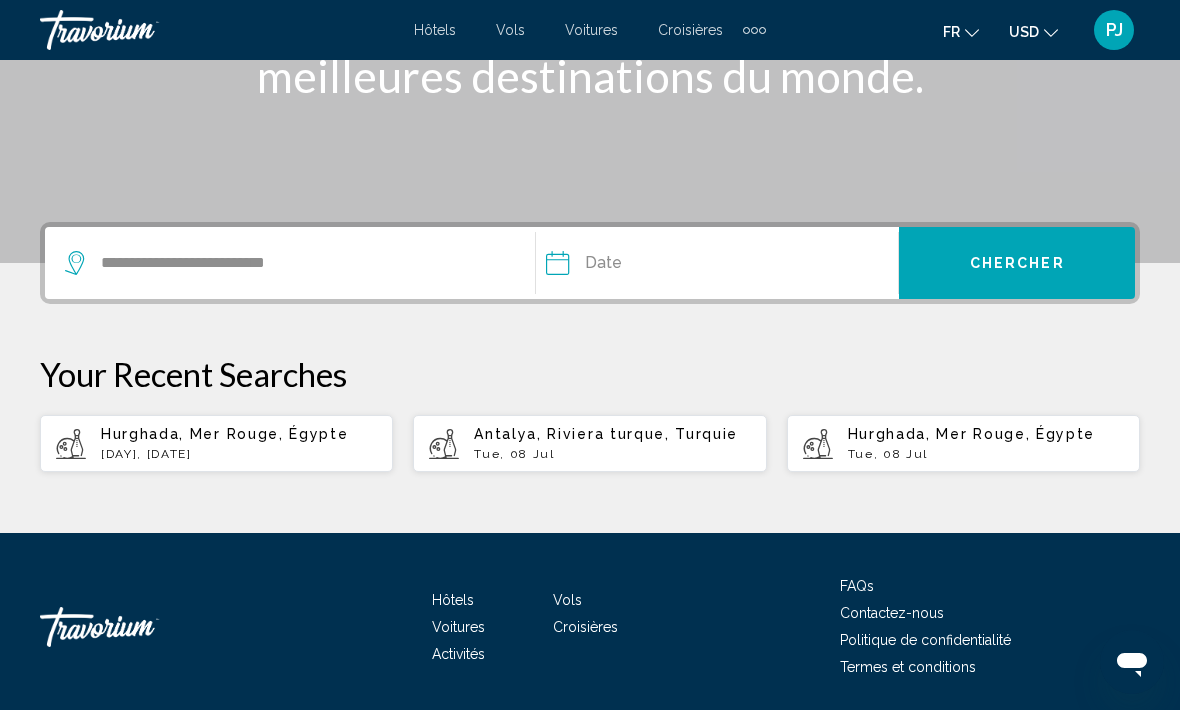 click at bounding box center (633, 266) 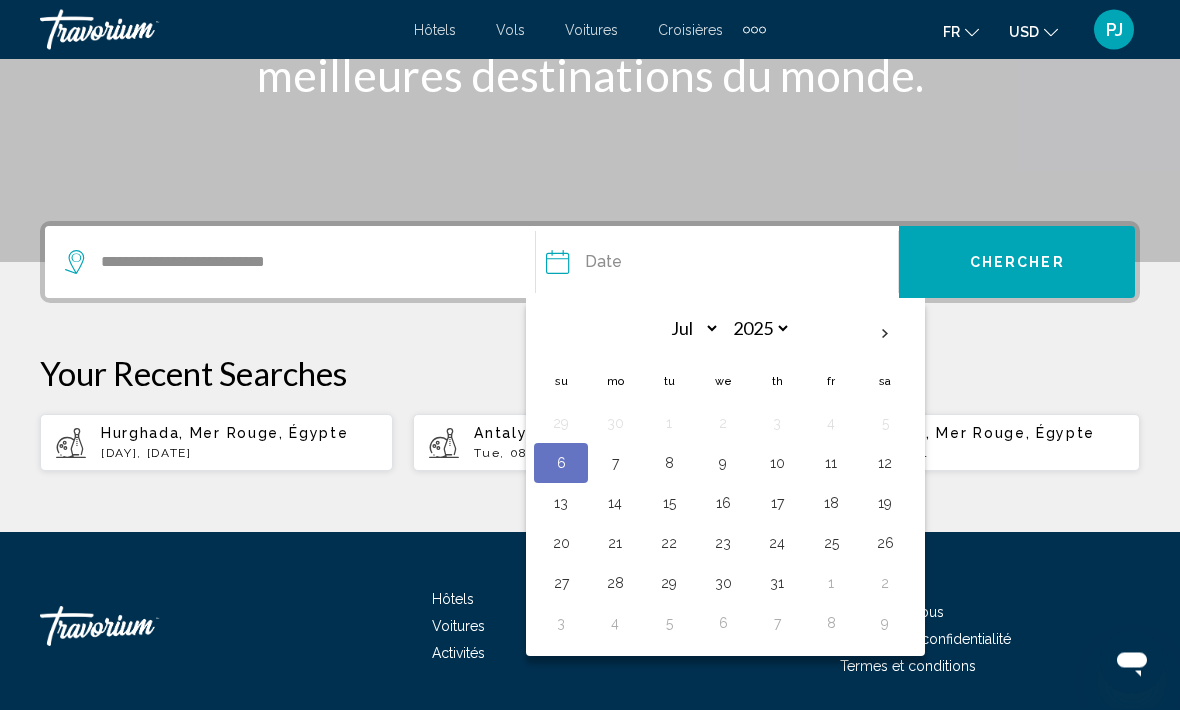 scroll, scrollTop: 337, scrollLeft: 0, axis: vertical 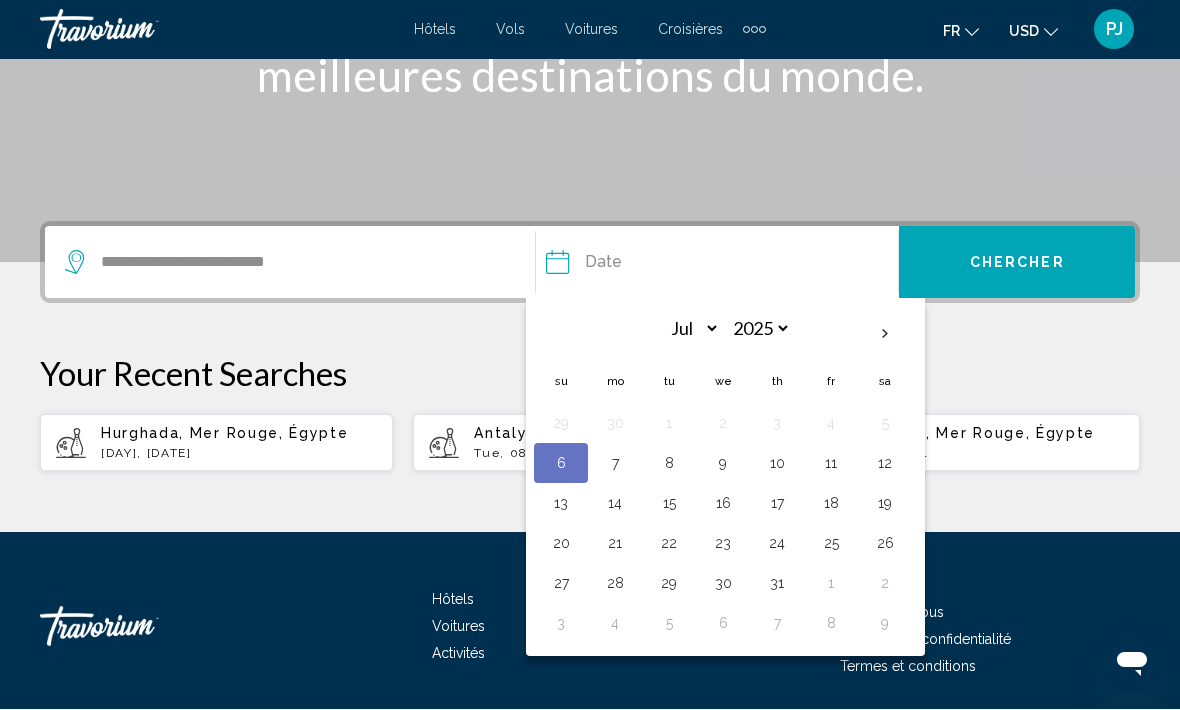 click on "10" at bounding box center [777, 464] 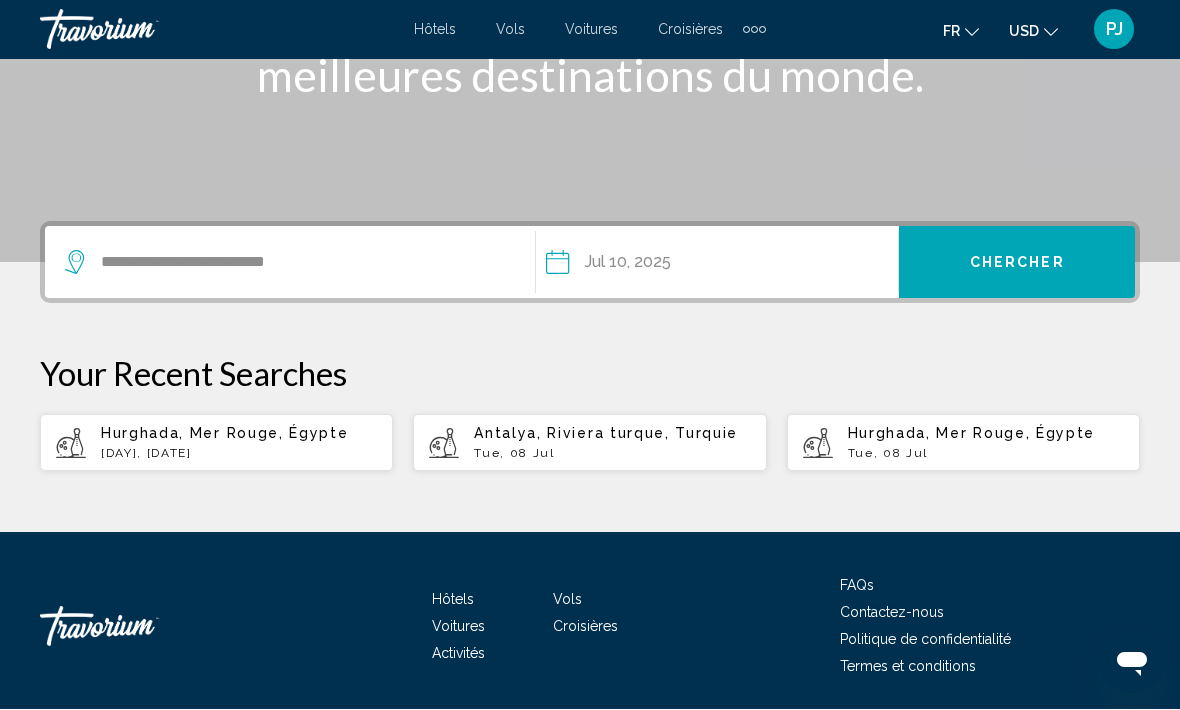 click on "Chercher" at bounding box center [1017, 263] 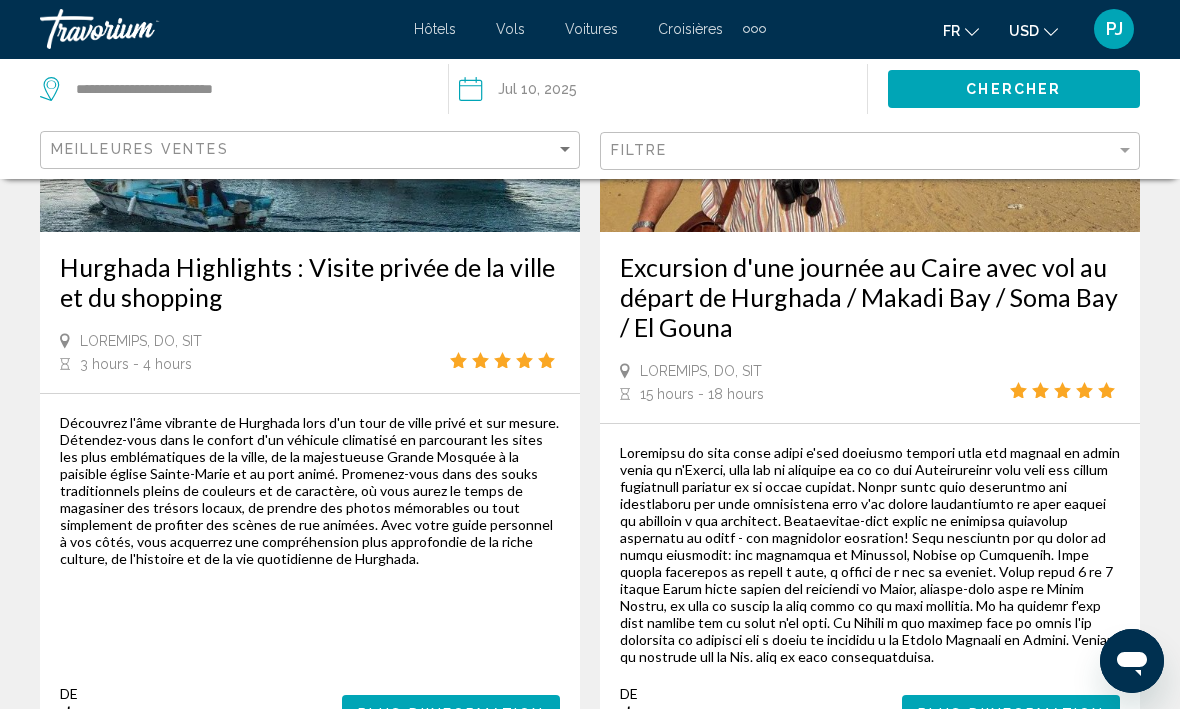 scroll, scrollTop: 0, scrollLeft: 0, axis: both 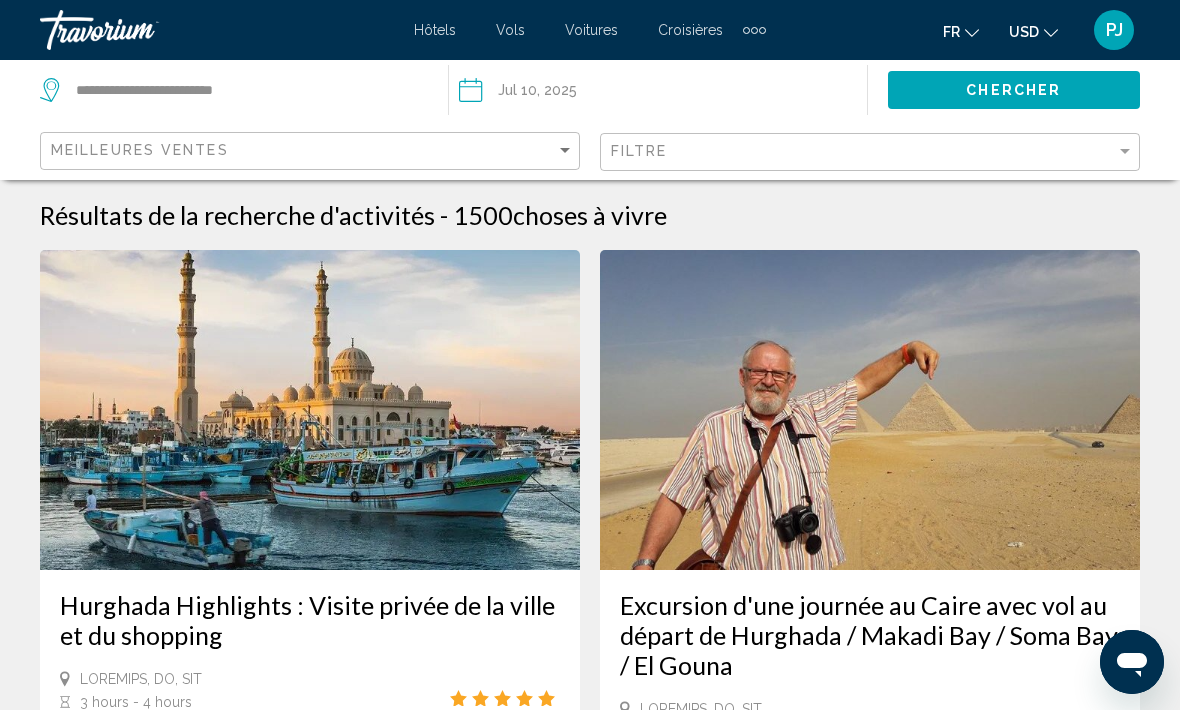 click on "Filtre" at bounding box center [872, 152] 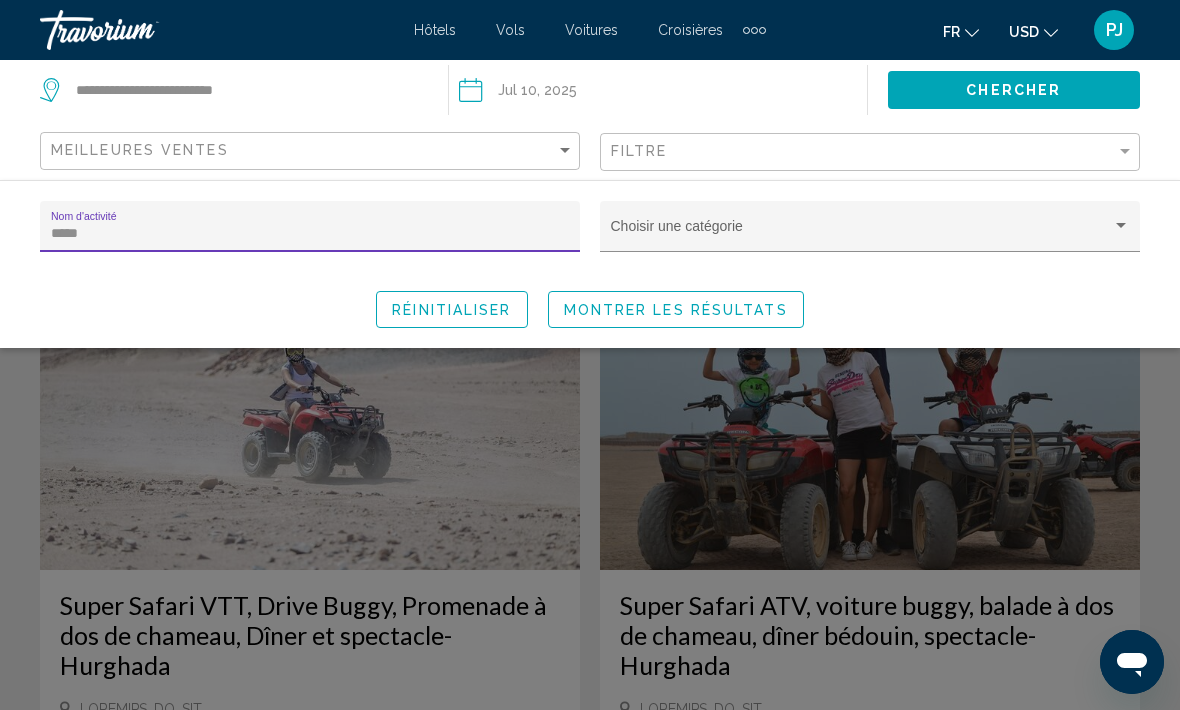 click on "Montrer les résultats" at bounding box center (676, 310) 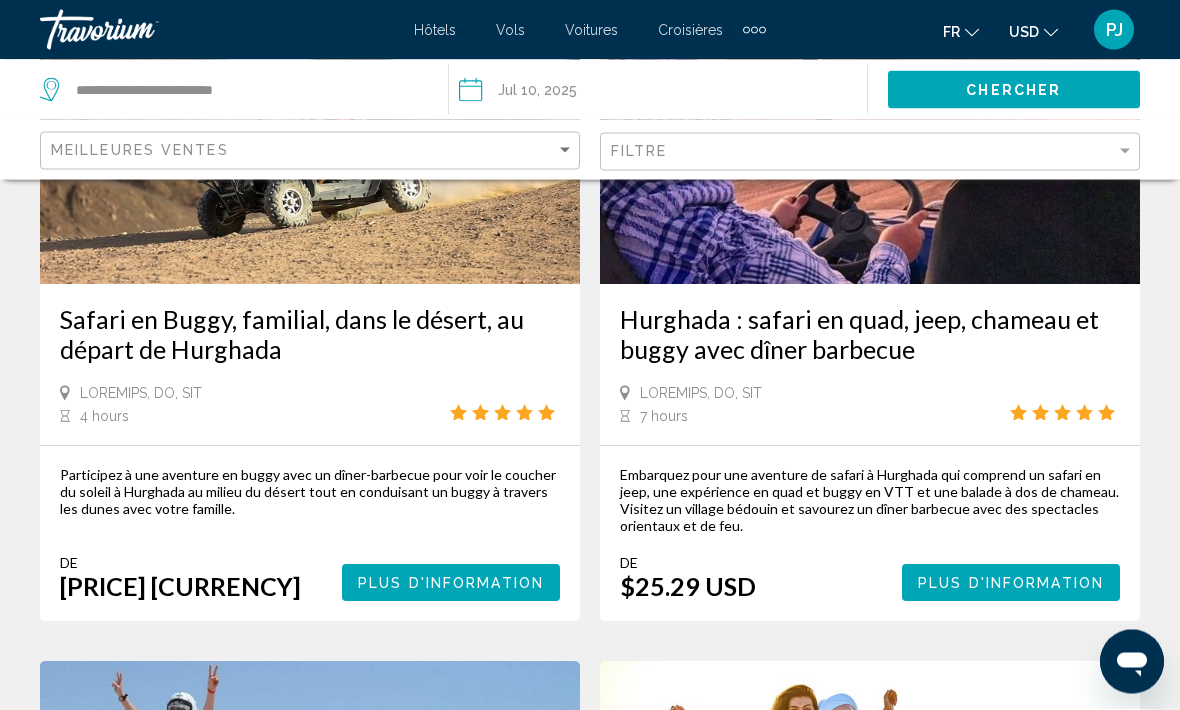 scroll, scrollTop: 1171, scrollLeft: 0, axis: vertical 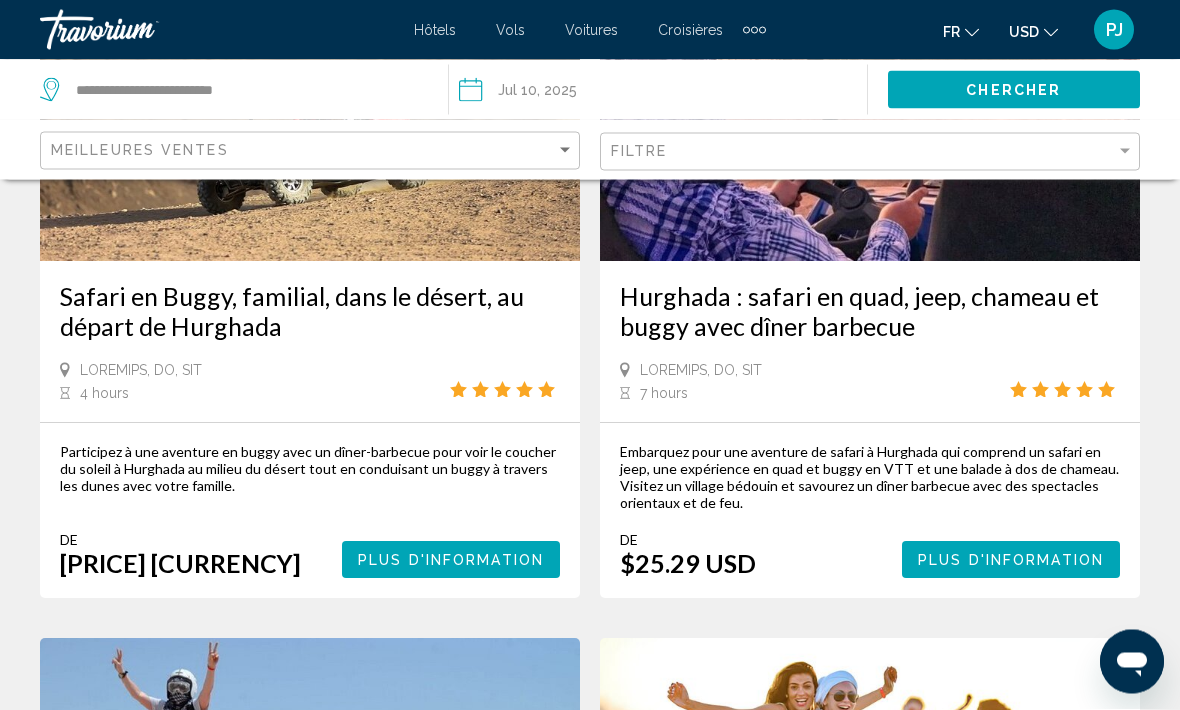 click on "USD" at bounding box center (1024, 32) 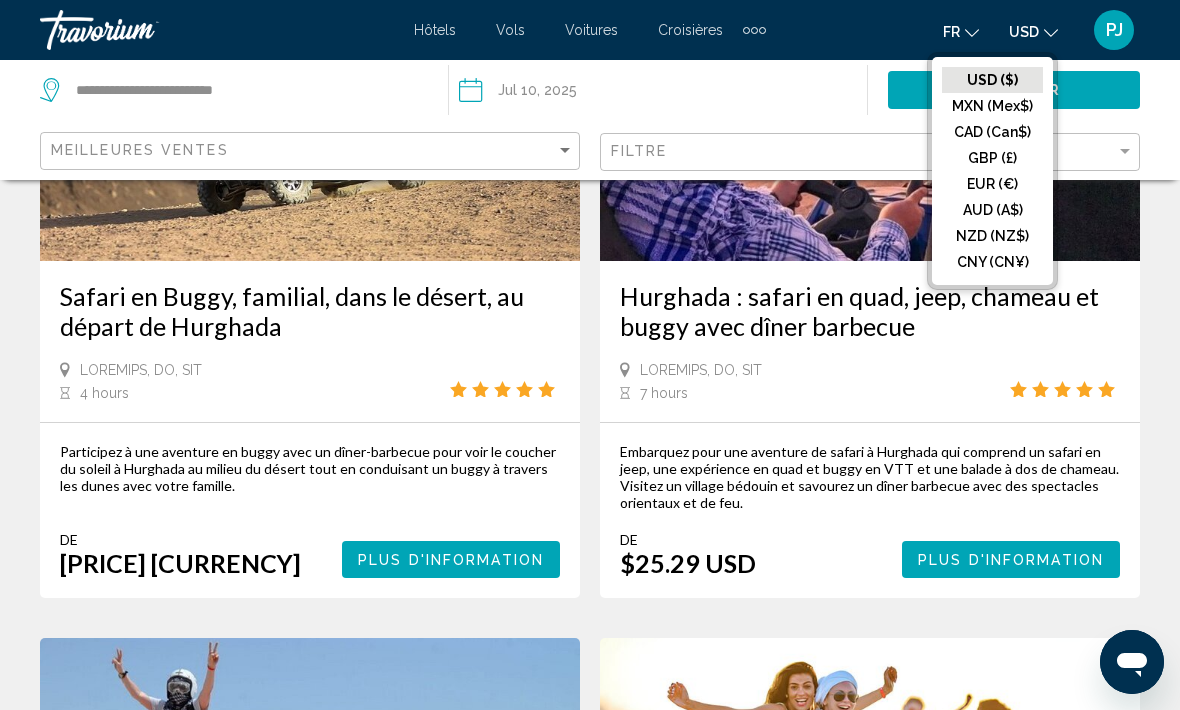 click on "EUR (€)" at bounding box center [992, 80] 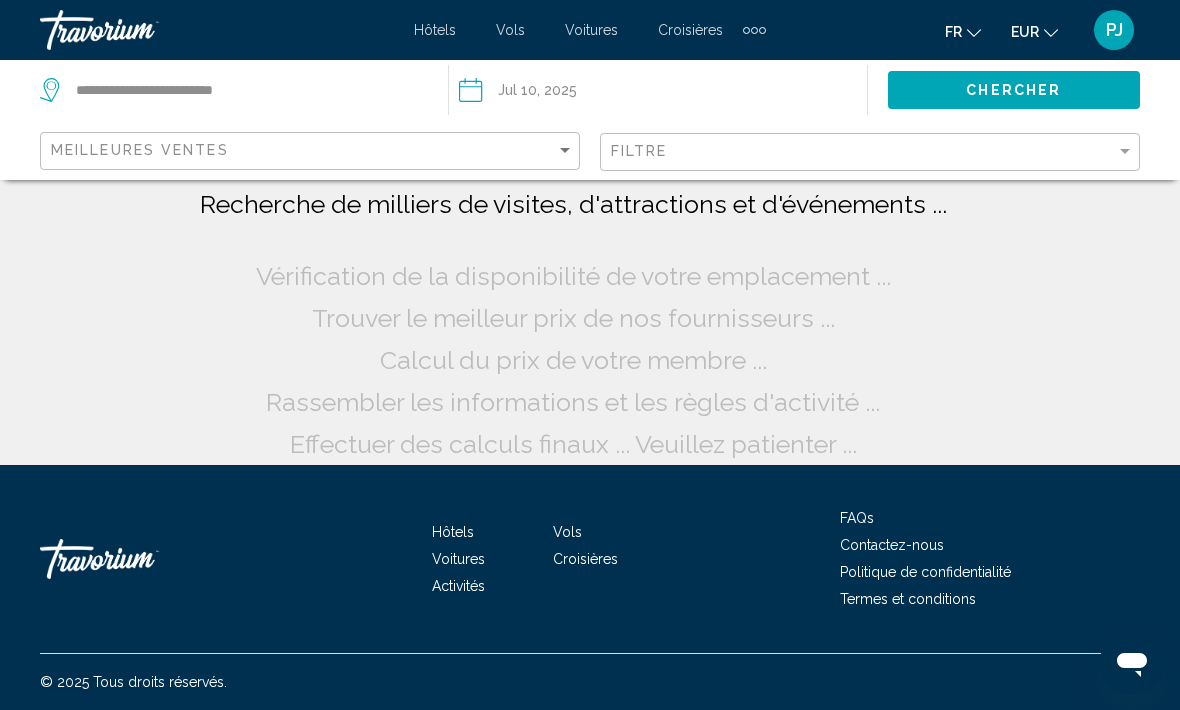 scroll, scrollTop: 31, scrollLeft: 0, axis: vertical 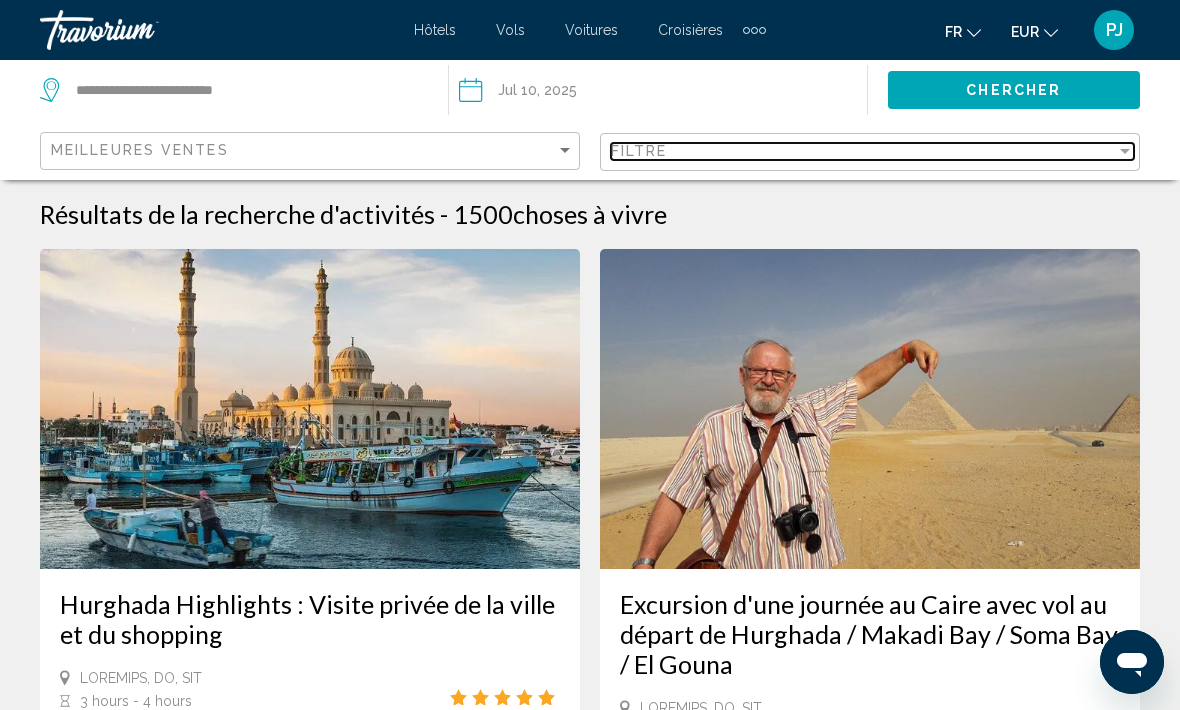 click on "Filtre" at bounding box center (863, 151) 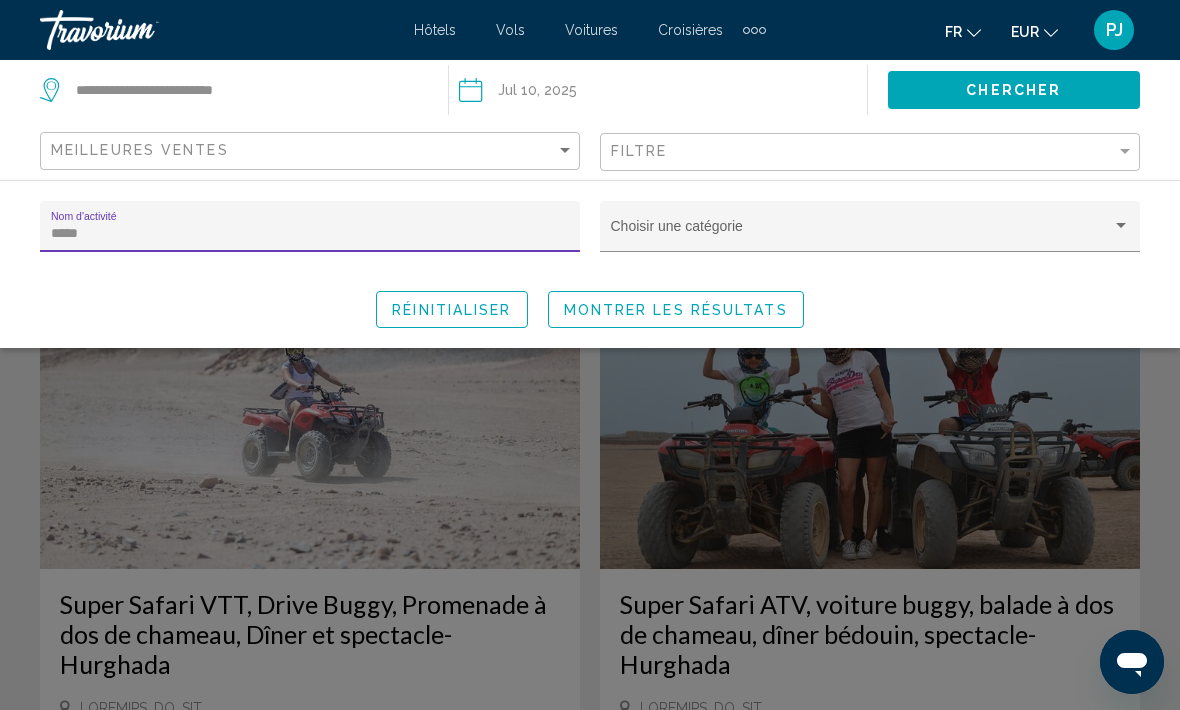 click on "Montrer les résultats" at bounding box center (676, 310) 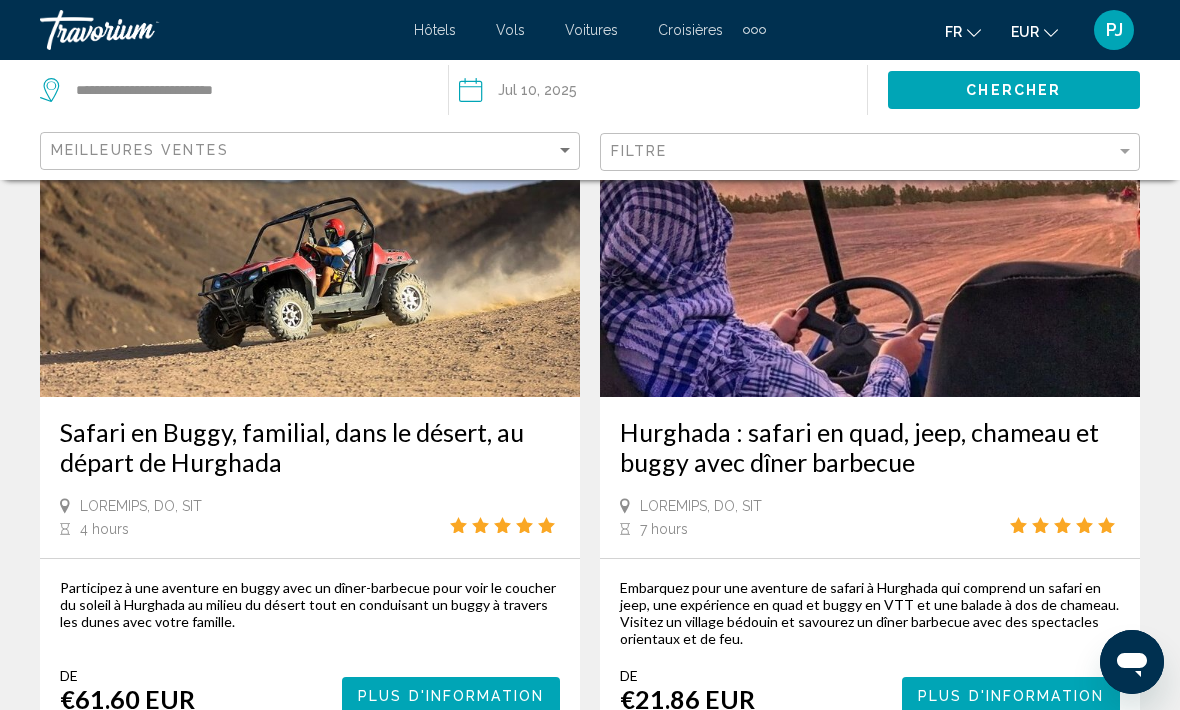 scroll, scrollTop: 1081, scrollLeft: 0, axis: vertical 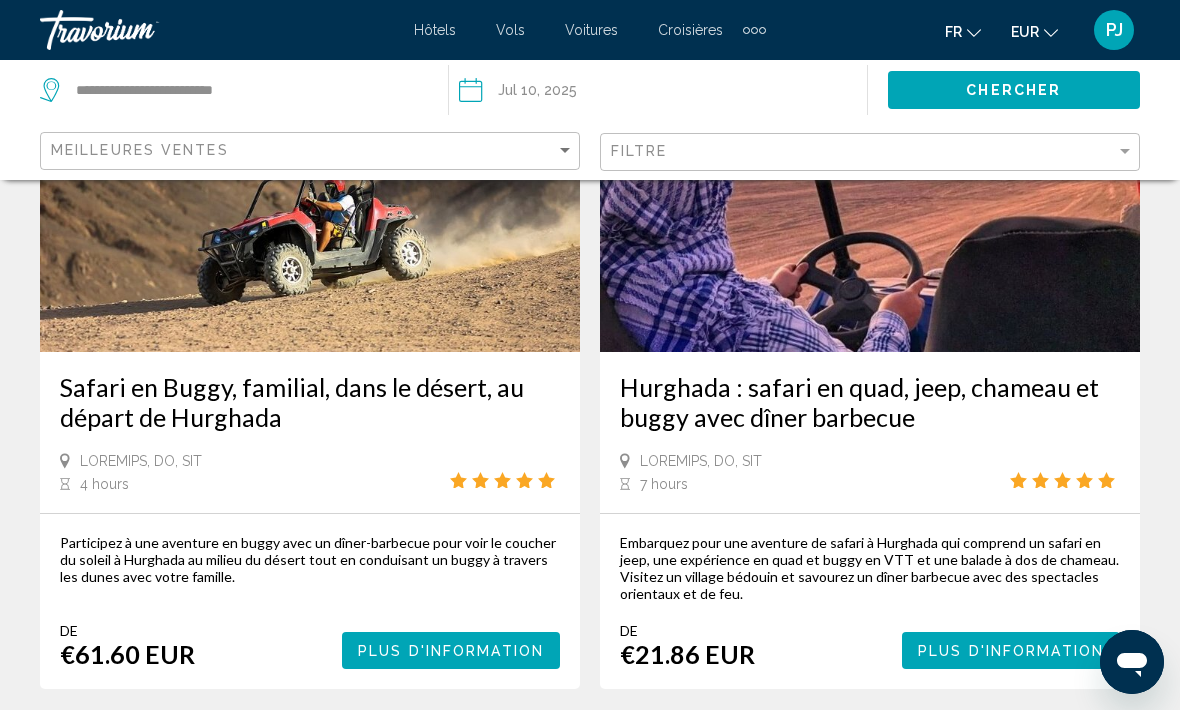 click on "Plus d'information" at bounding box center (451, 650) 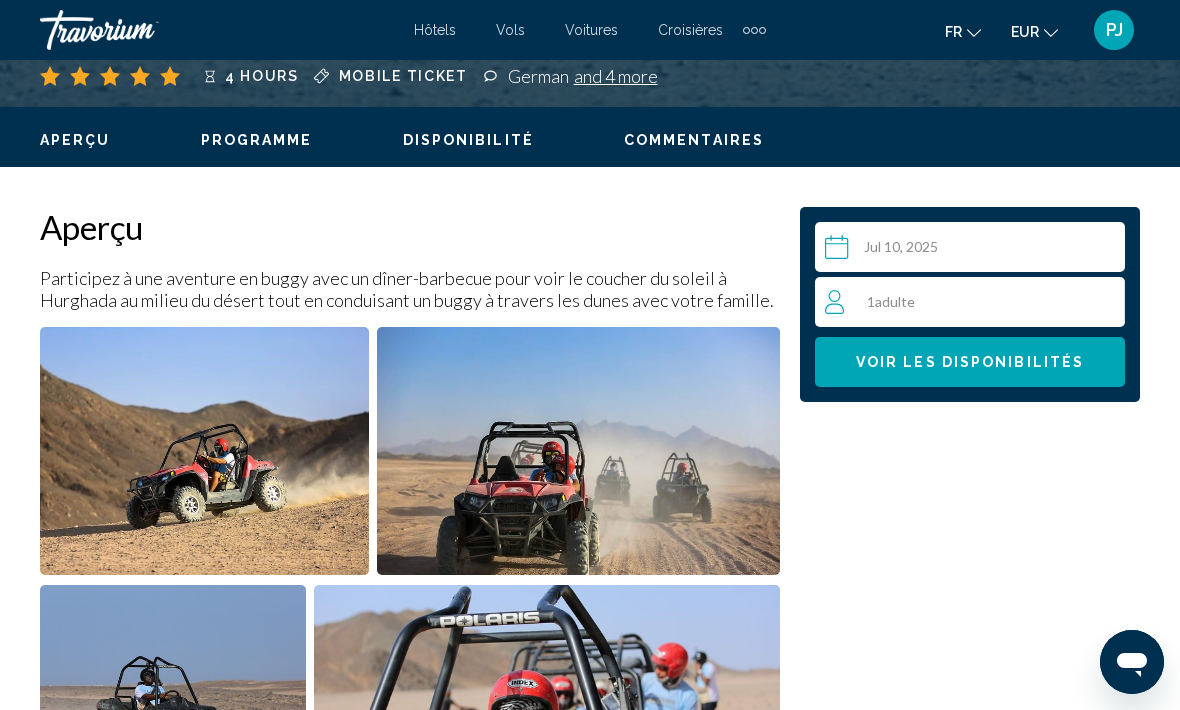 scroll, scrollTop: 927, scrollLeft: 0, axis: vertical 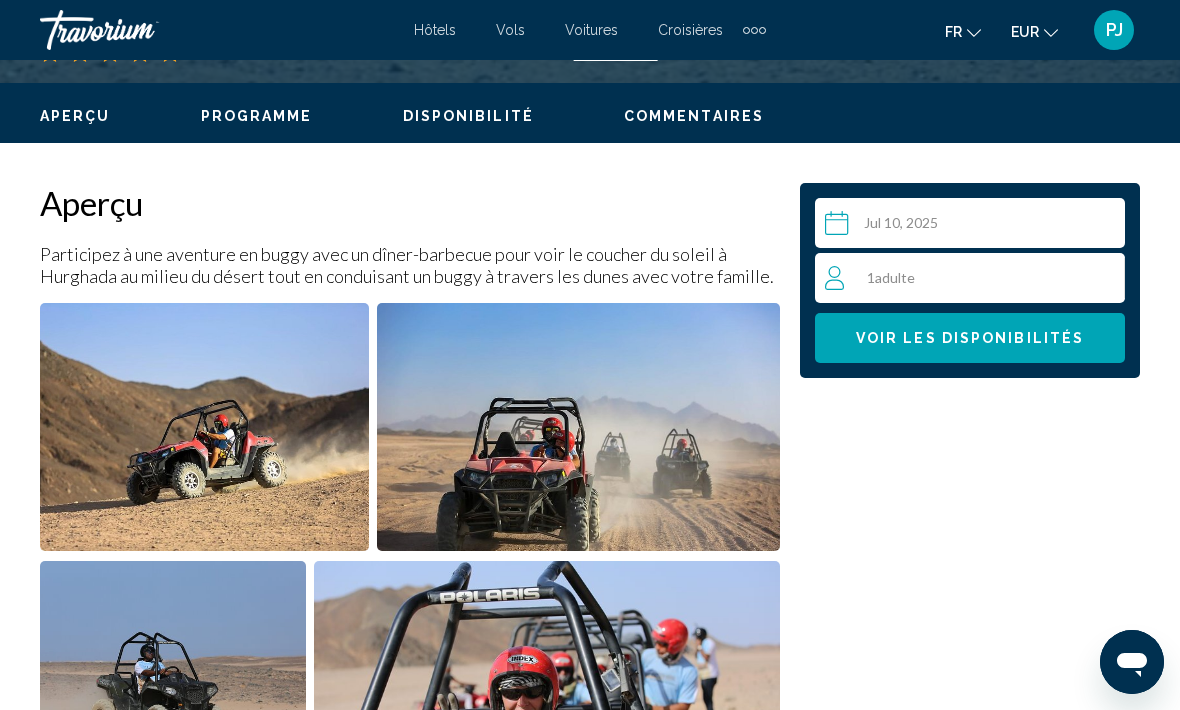 click on "1  Adulte Adultes" at bounding box center (974, 278) 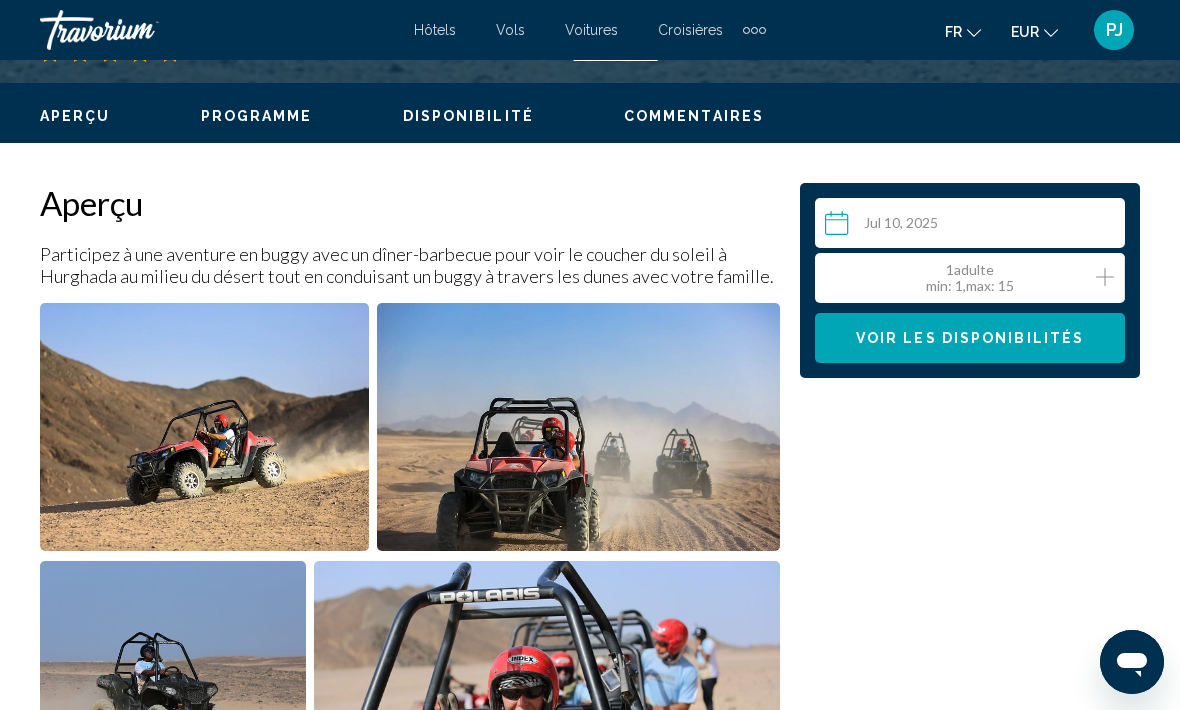 click at bounding box center (1105, 277) 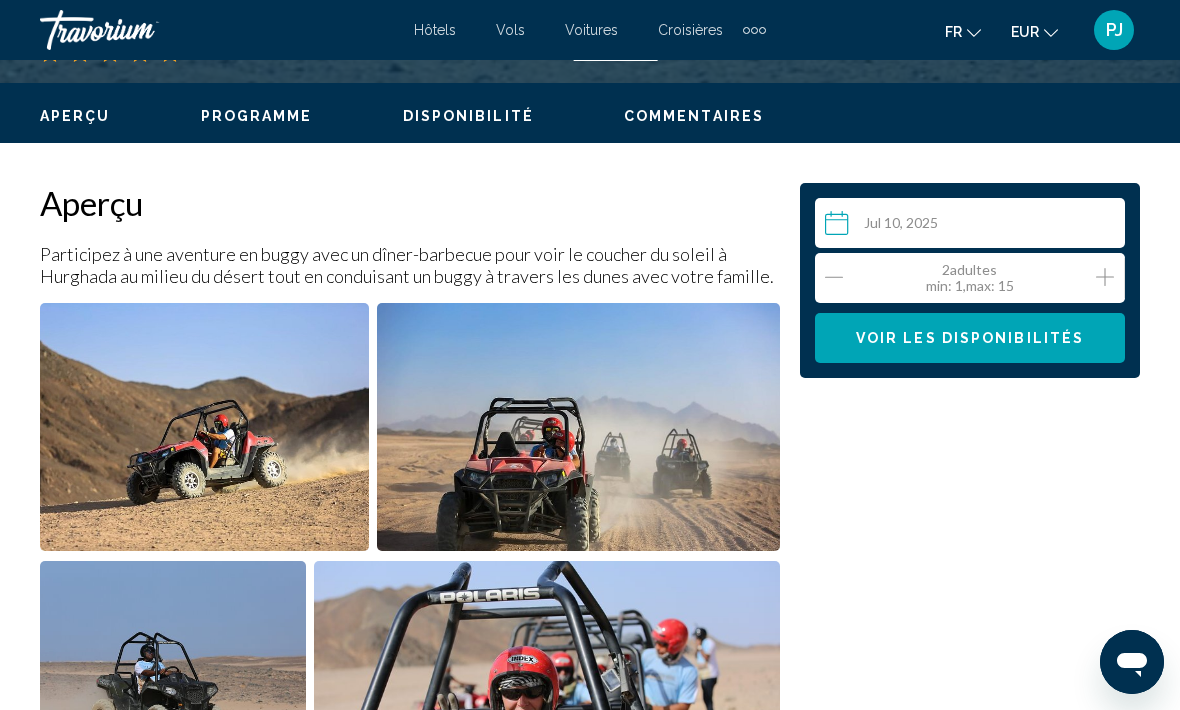 click at bounding box center [1105, 277] 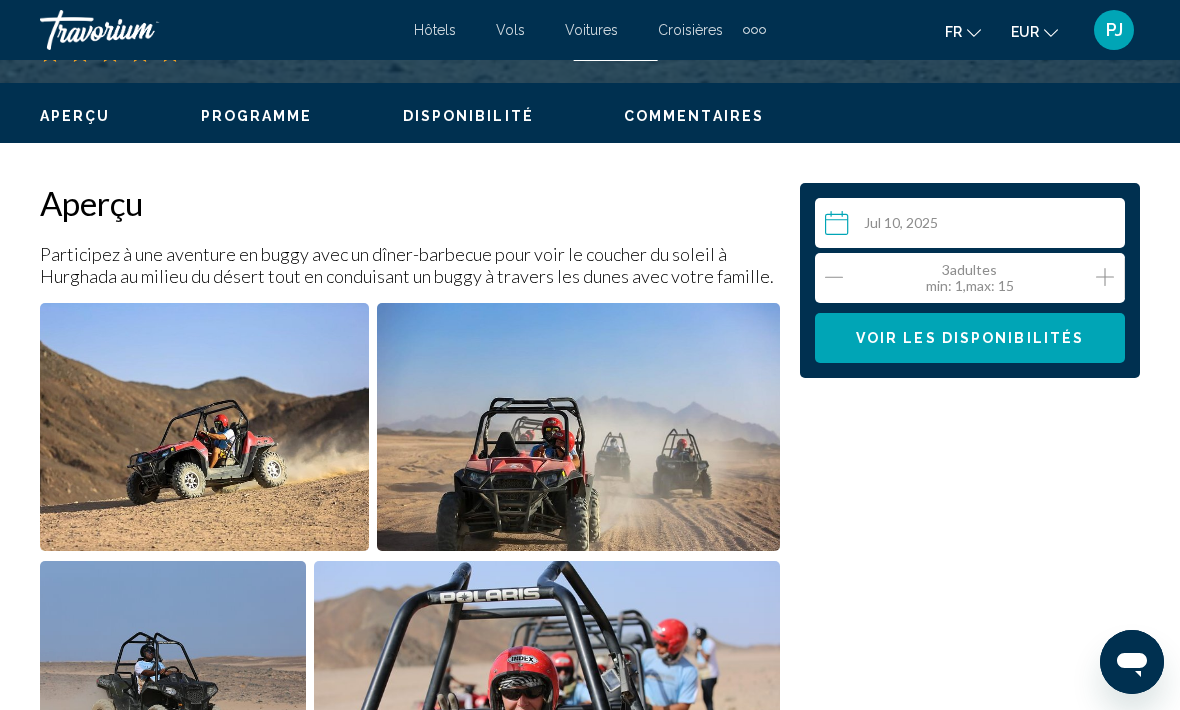 click at bounding box center (1105, 277) 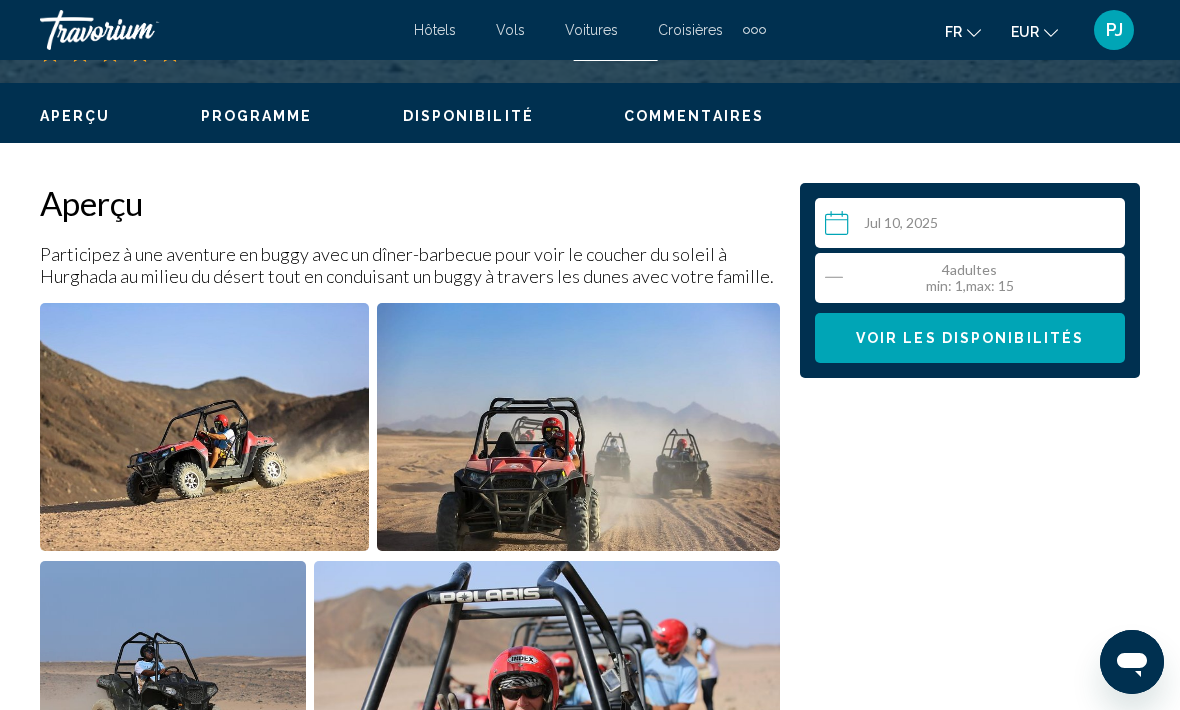 click on "Voir les disponibilités" at bounding box center (970, 339) 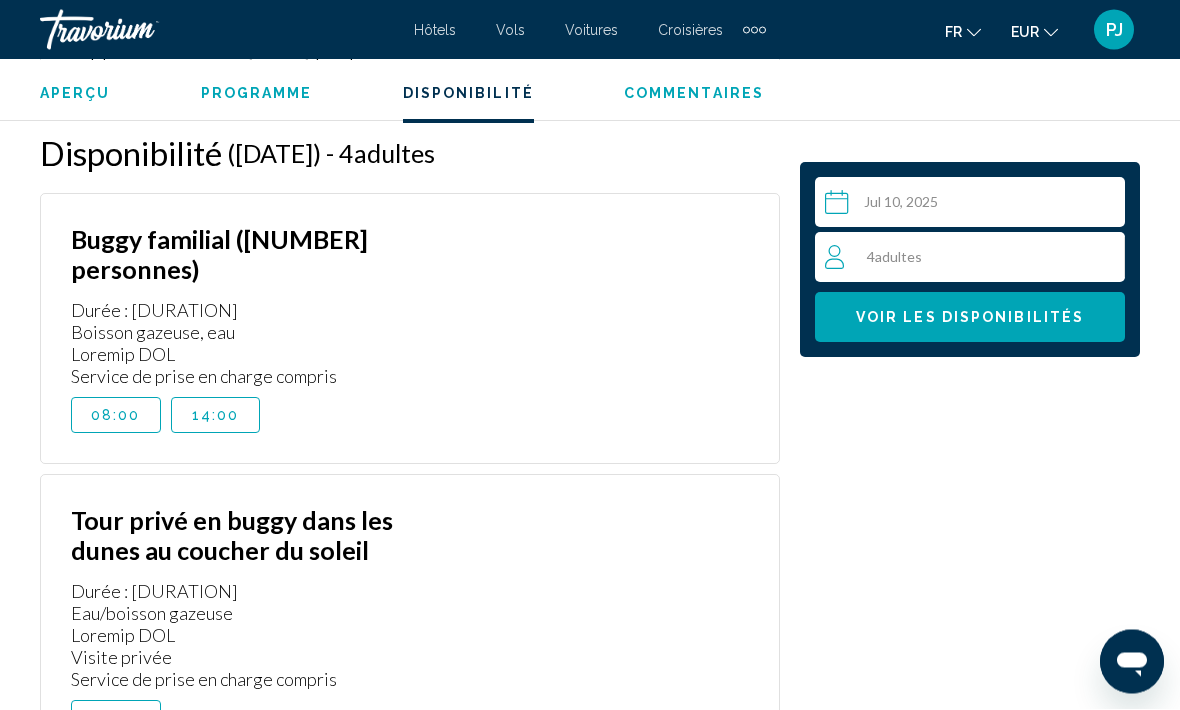 scroll, scrollTop: 3117, scrollLeft: 0, axis: vertical 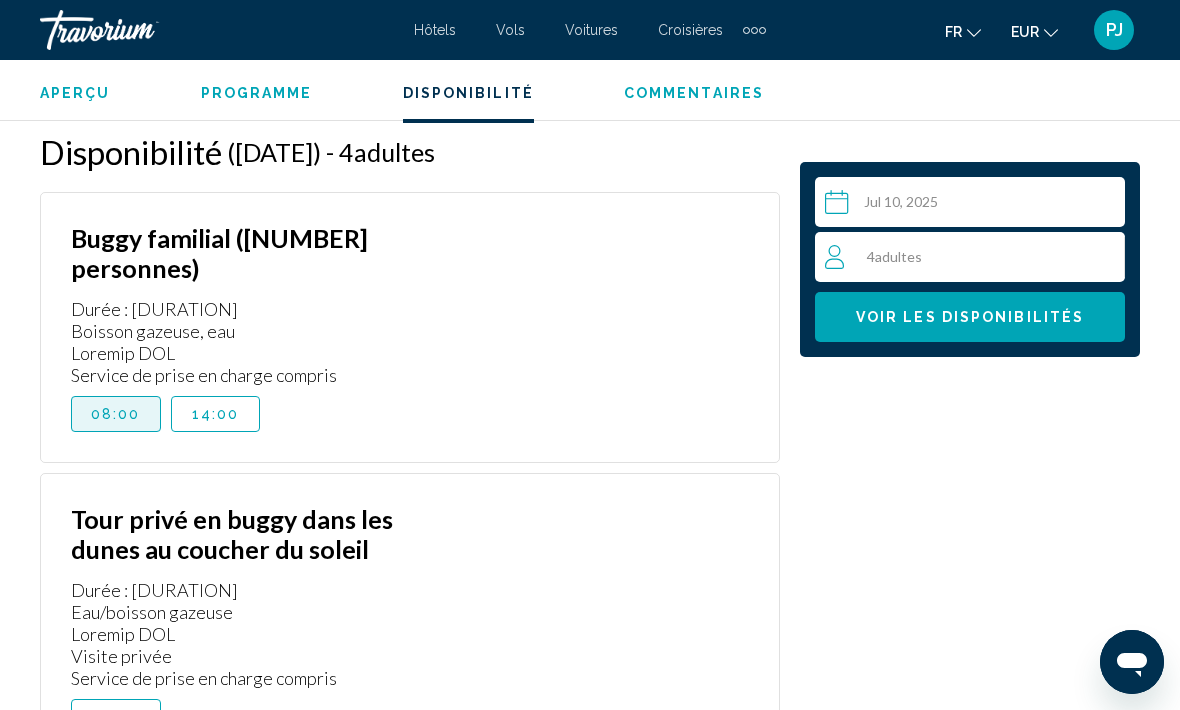 click on "08:00" at bounding box center [116, 414] 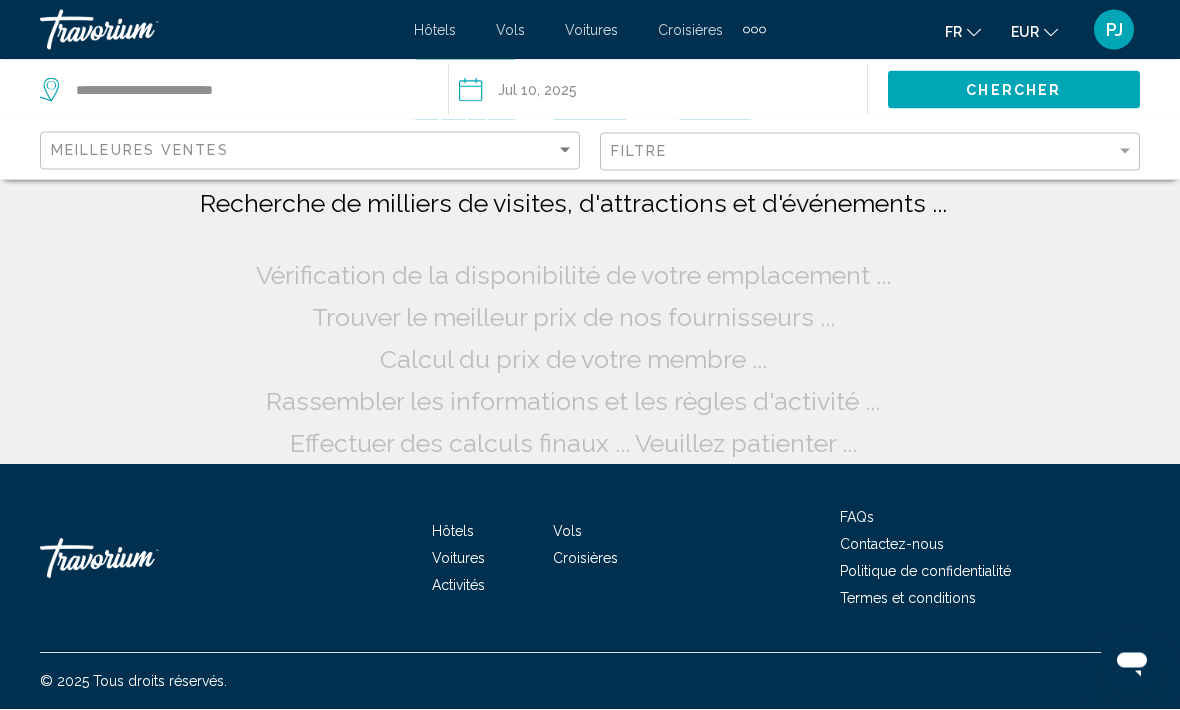 scroll, scrollTop: 97, scrollLeft: 0, axis: vertical 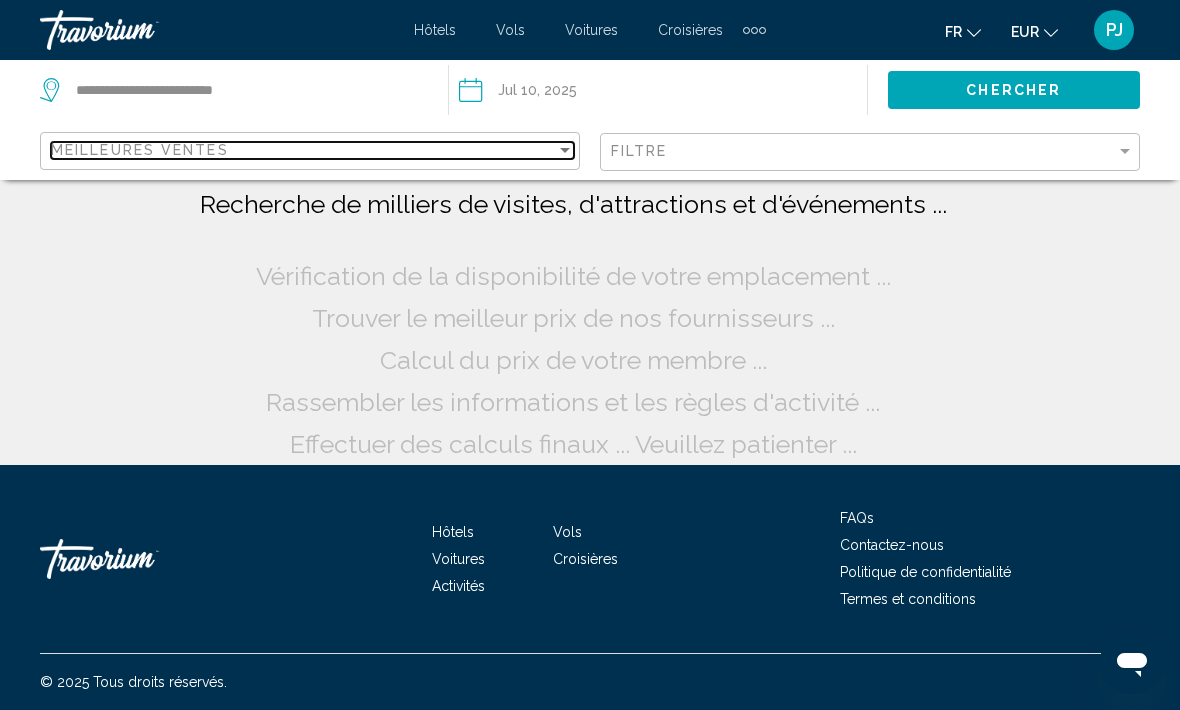 click on "Meilleures ventes" at bounding box center (303, 150) 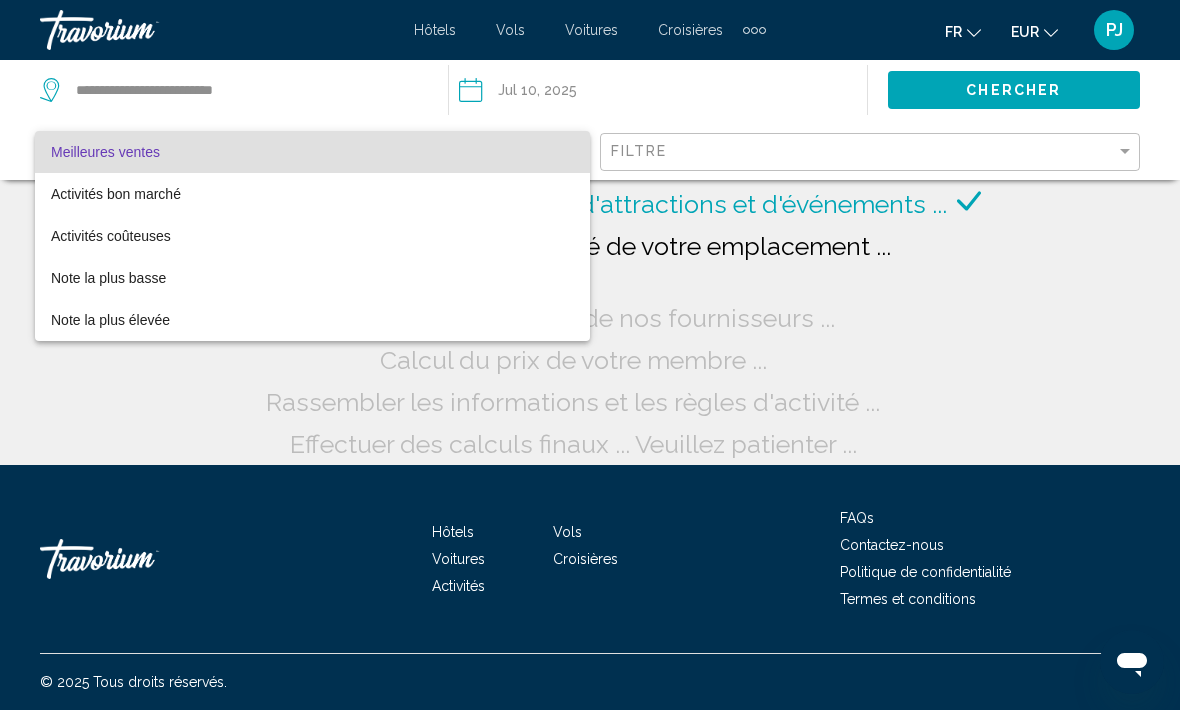 click at bounding box center [590, 355] 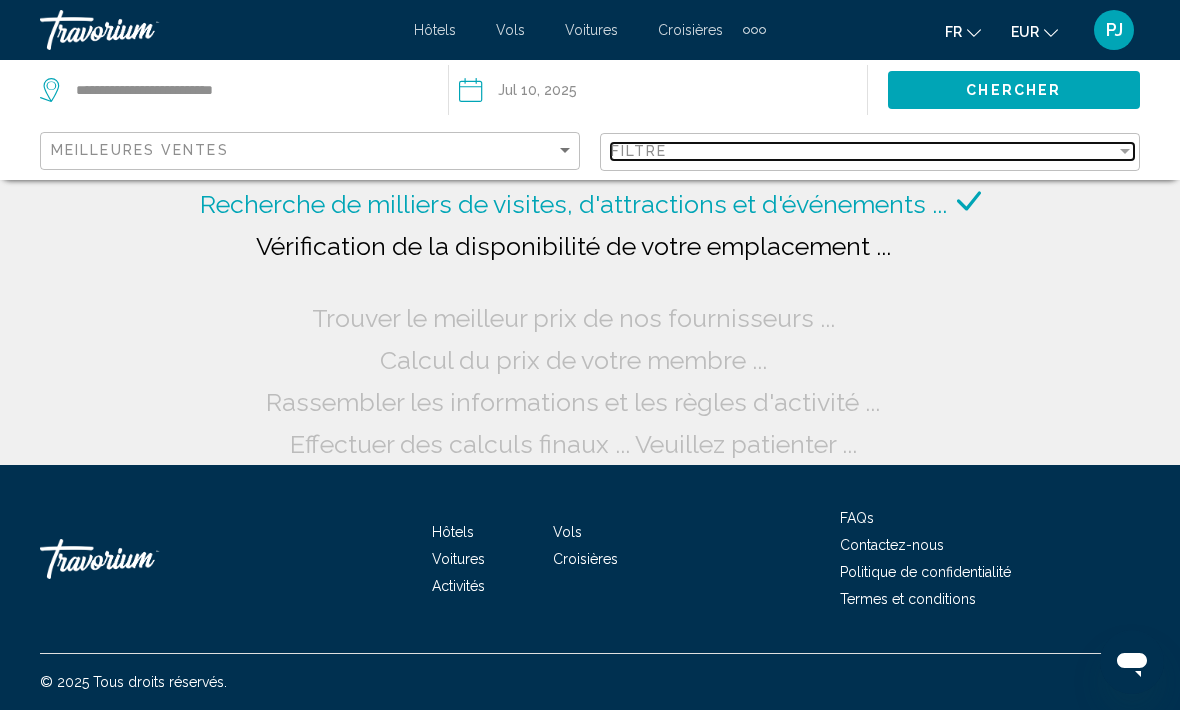 click on "Filtre" at bounding box center (863, 151) 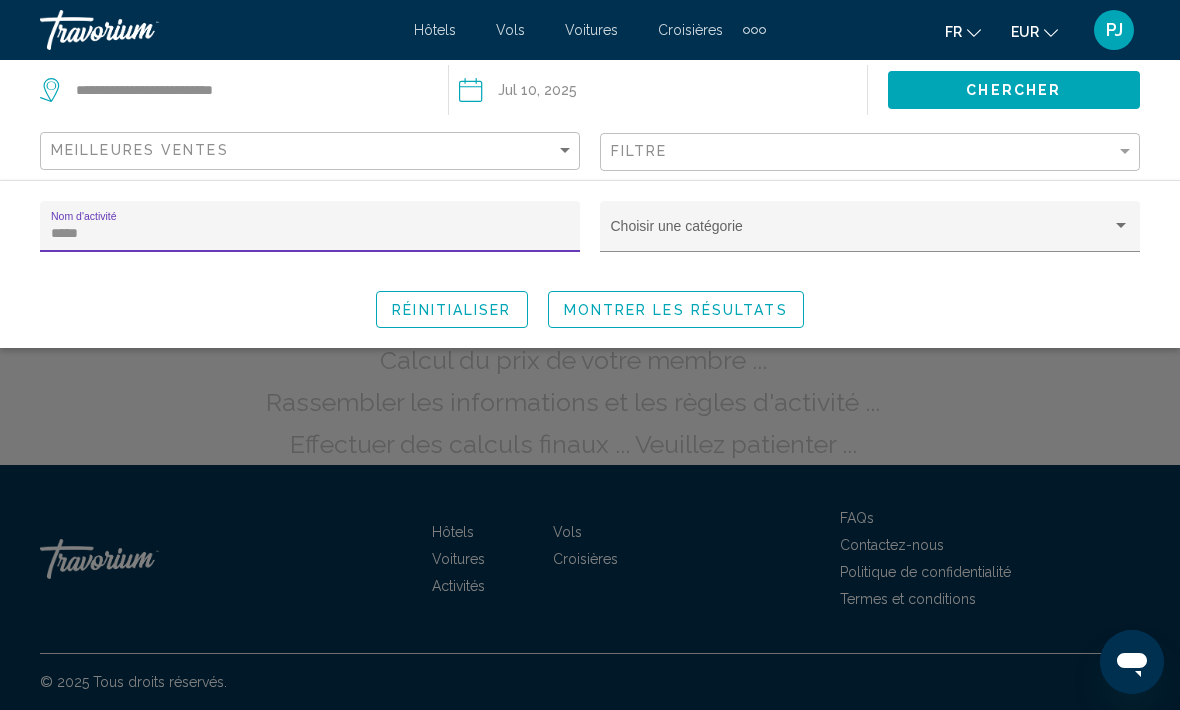 scroll, scrollTop: 96, scrollLeft: 0, axis: vertical 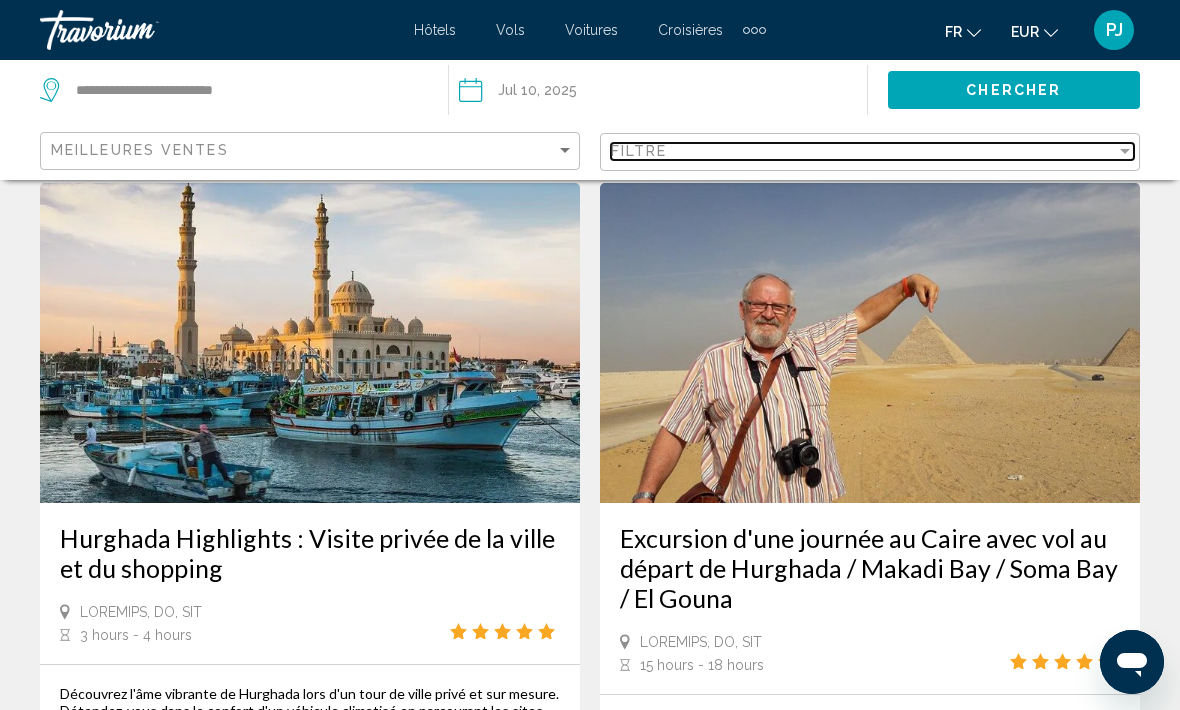 click on "Filtre" at bounding box center (863, 151) 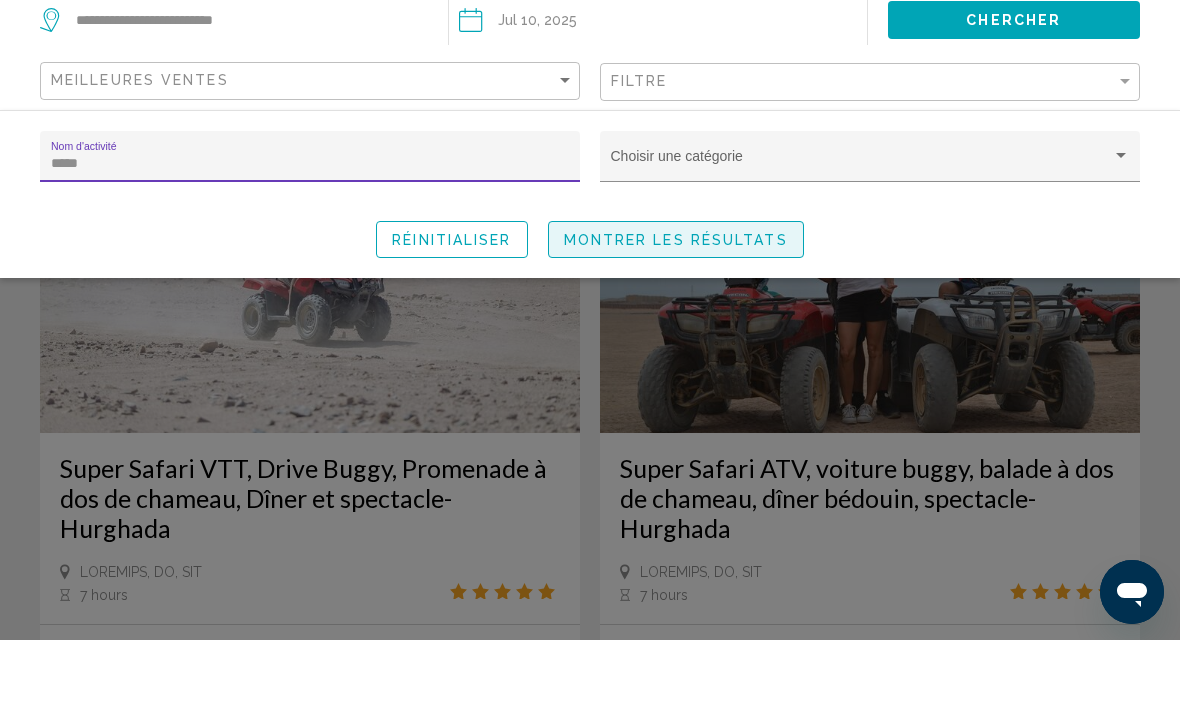 click on "Montrer les résultats" at bounding box center (676, 310) 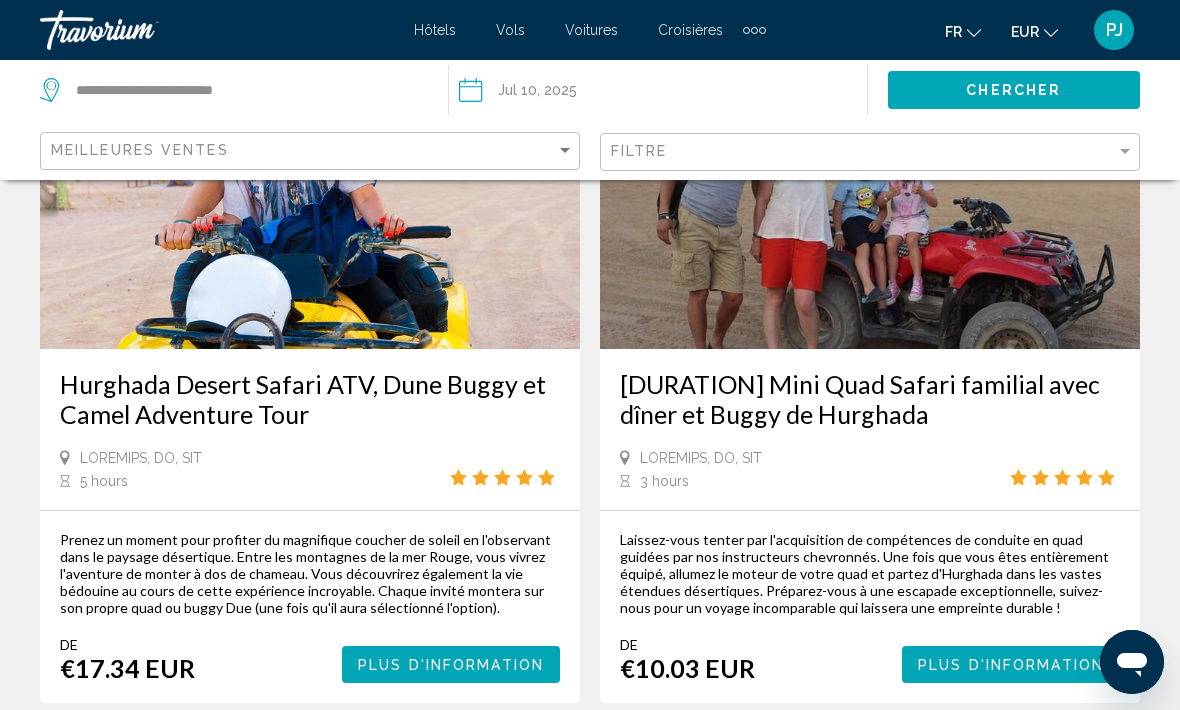 scroll, scrollTop: 4216, scrollLeft: 0, axis: vertical 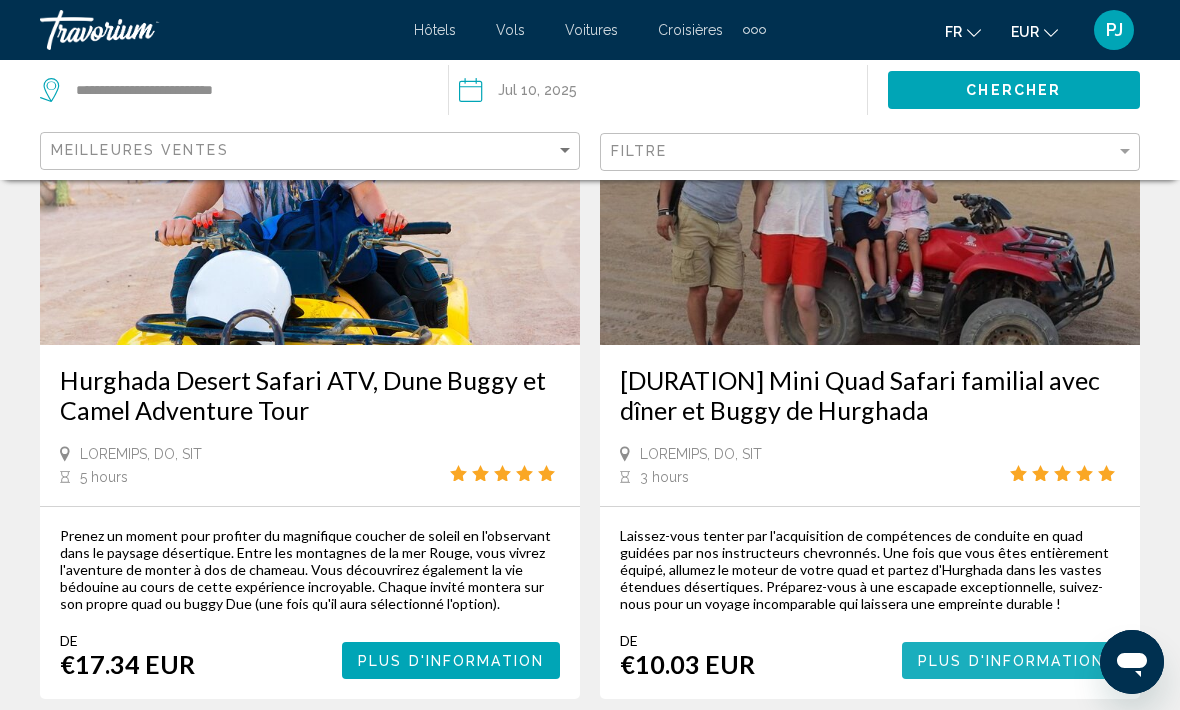click on "Plus d'information" at bounding box center [1011, 661] 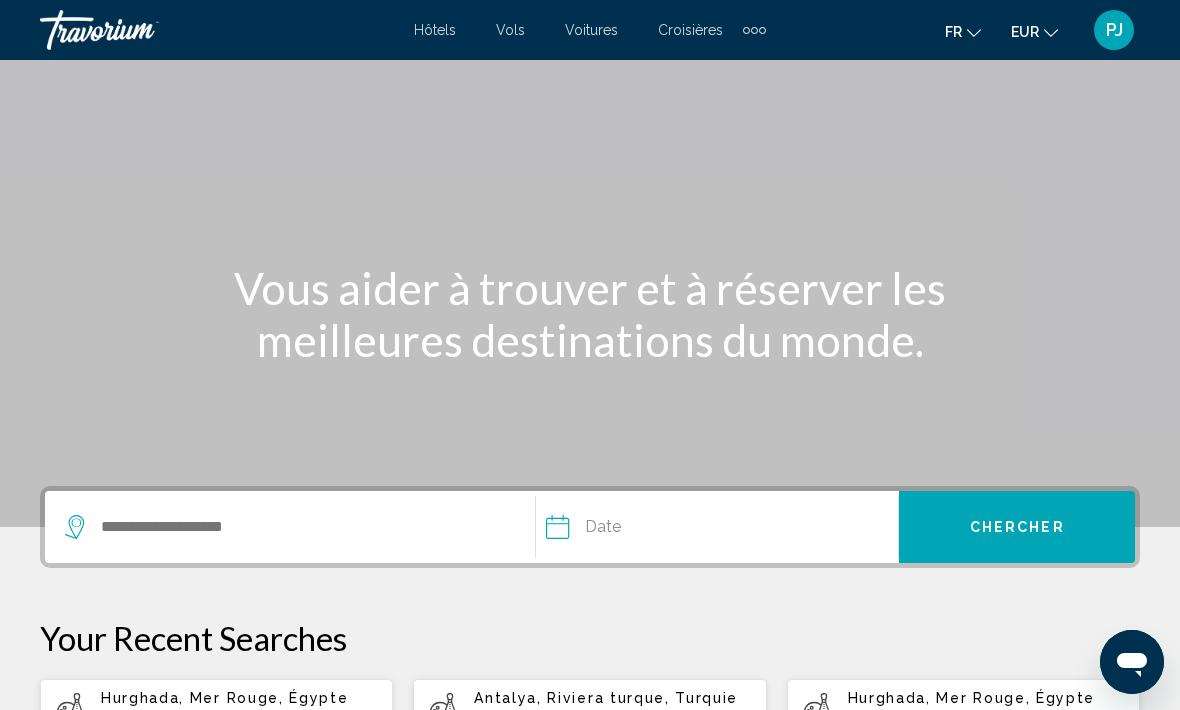 scroll, scrollTop: 0, scrollLeft: 0, axis: both 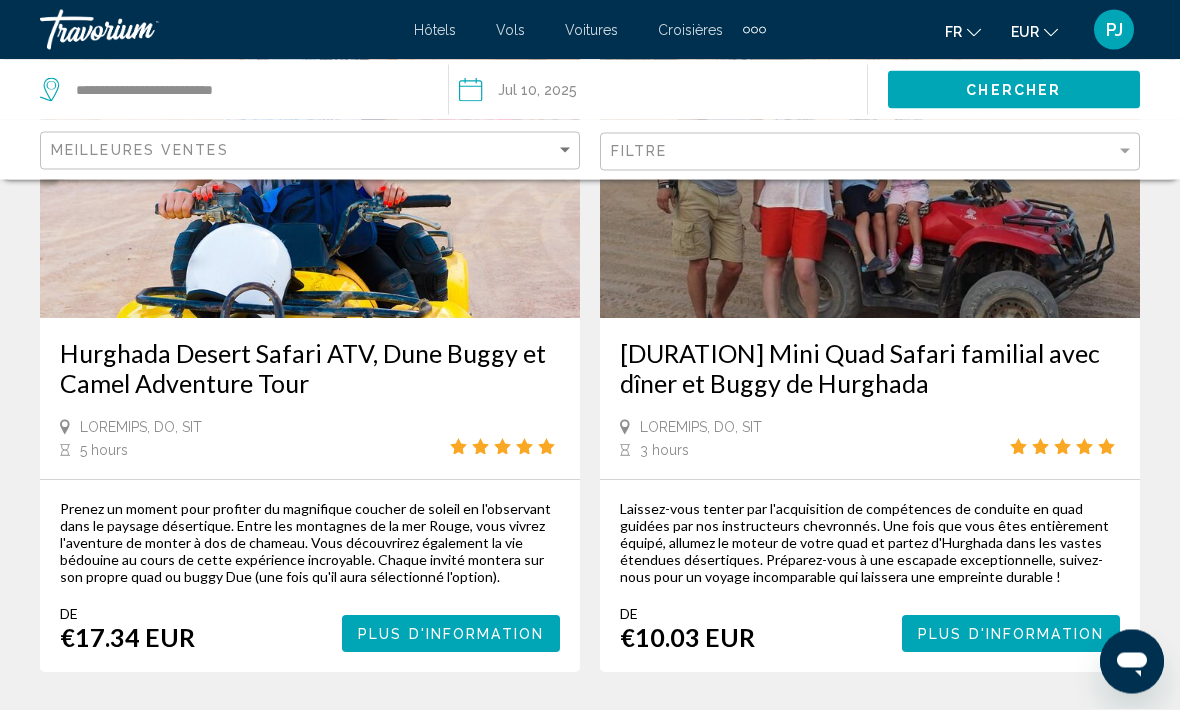 click on "page  4" at bounding box center [555, 733] 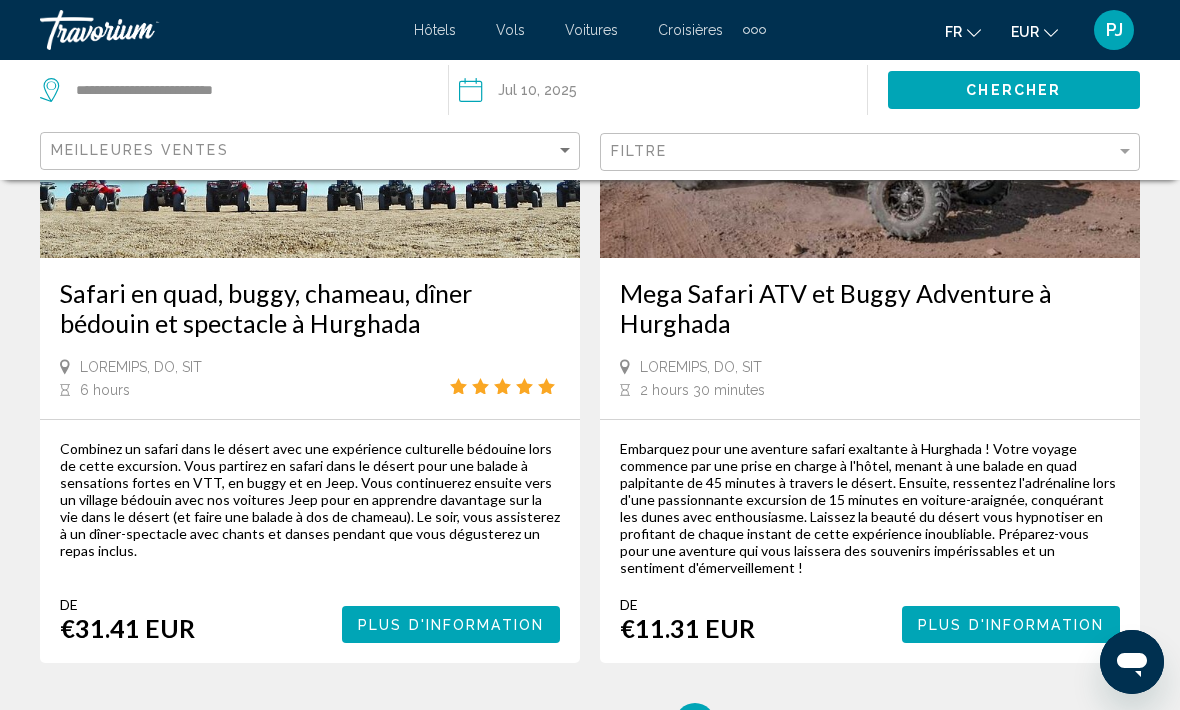 scroll, scrollTop: 1039, scrollLeft: 0, axis: vertical 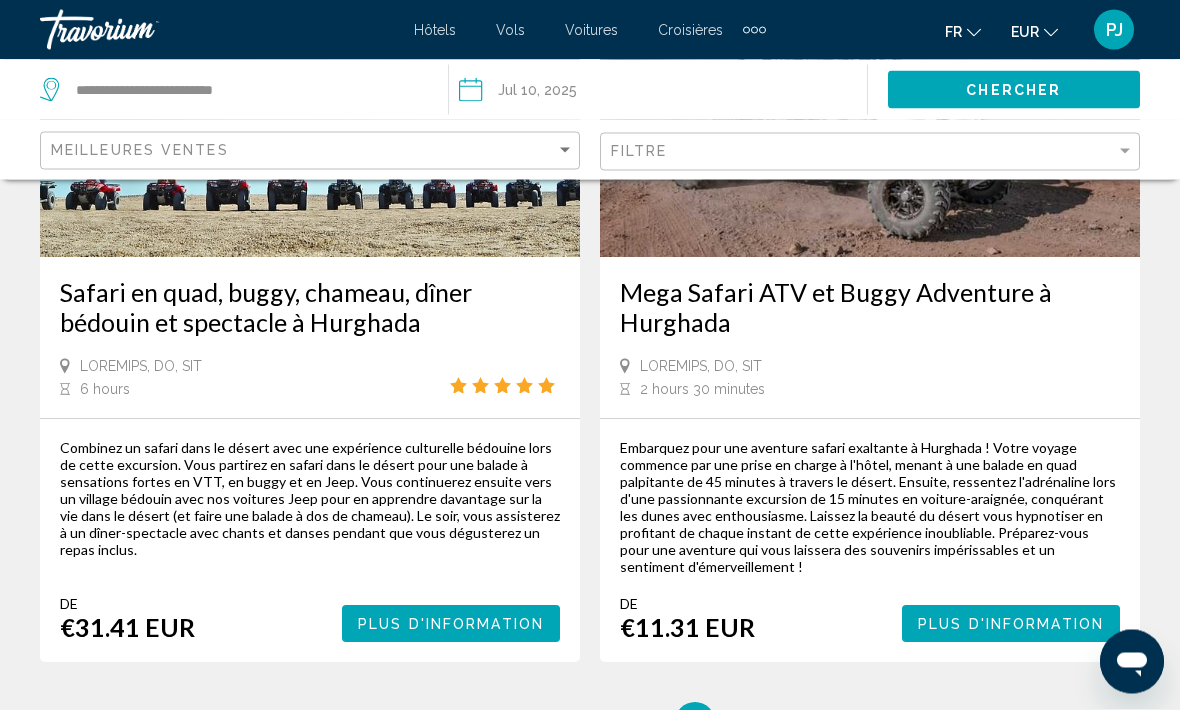 click on "Plus d'information" at bounding box center [1011, 625] 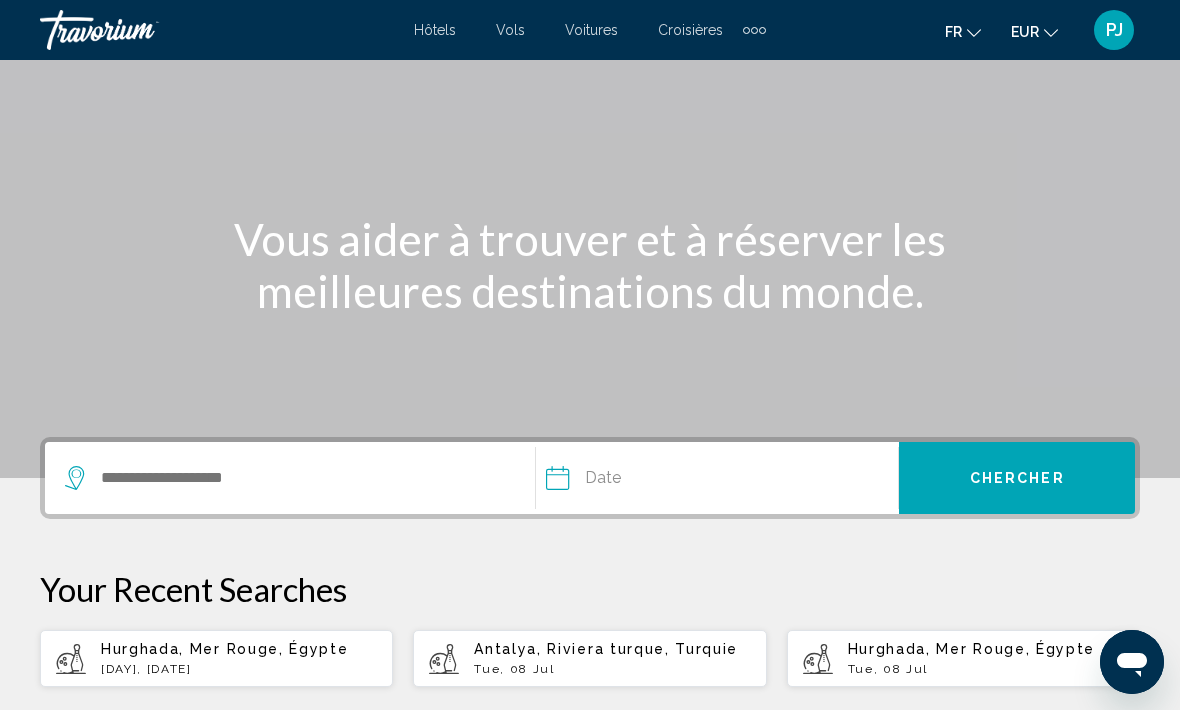 scroll, scrollTop: 0, scrollLeft: 0, axis: both 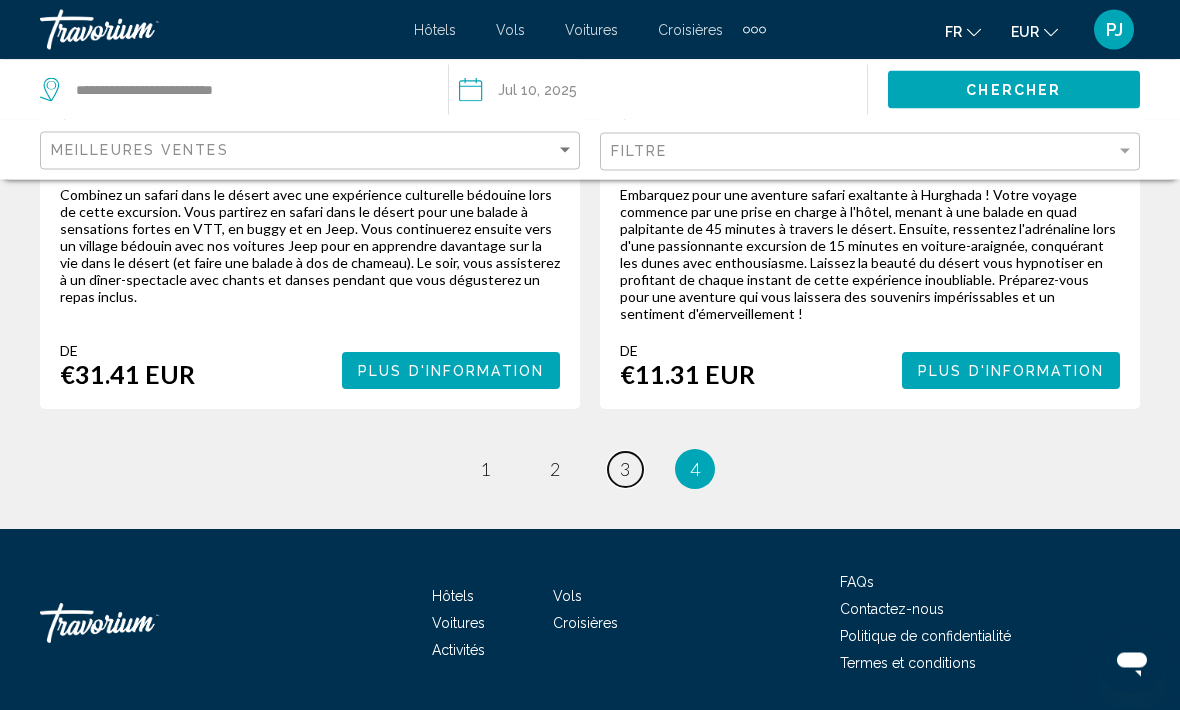 click on "3" at bounding box center (485, 470) 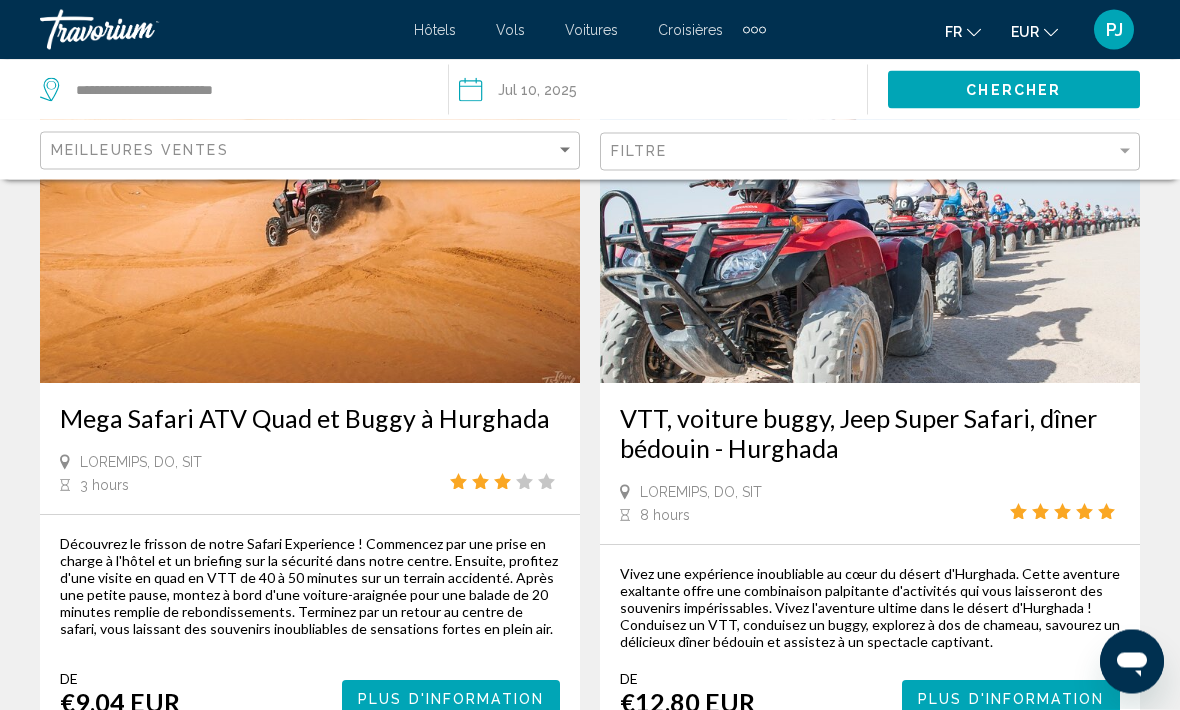 scroll, scrollTop: 187, scrollLeft: 0, axis: vertical 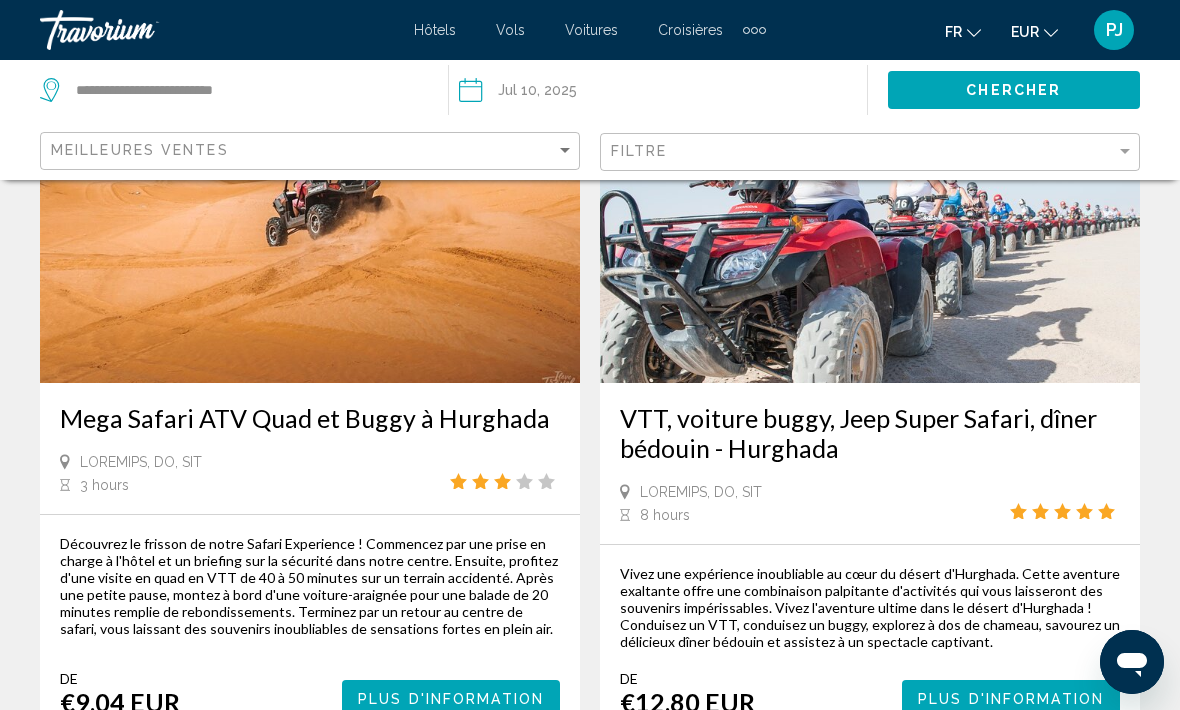 click on "Plus d'information" at bounding box center (451, 699) 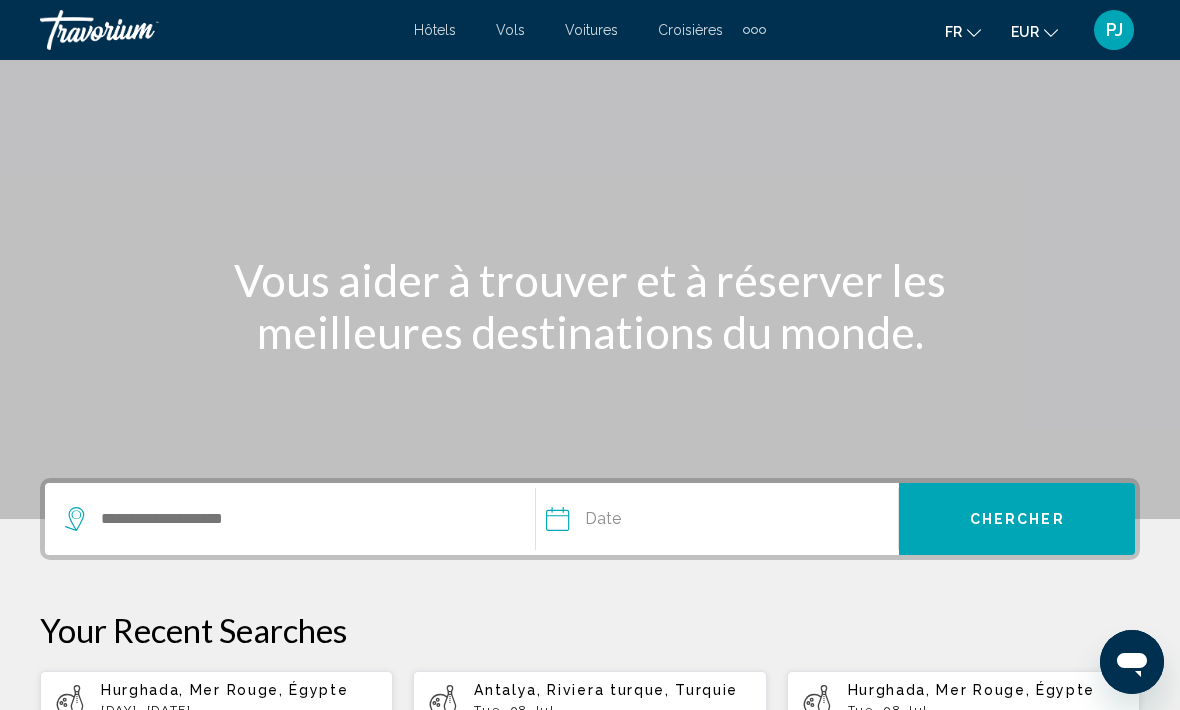 scroll, scrollTop: 0, scrollLeft: 0, axis: both 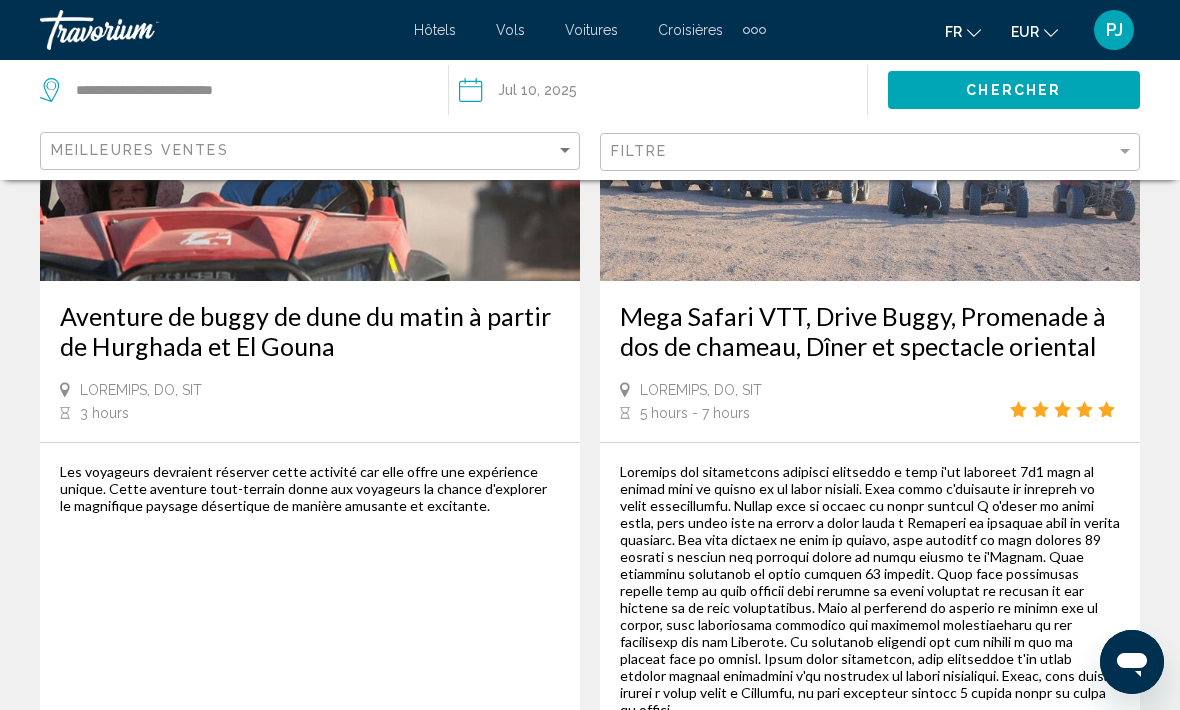 click at bounding box center (560, 93) 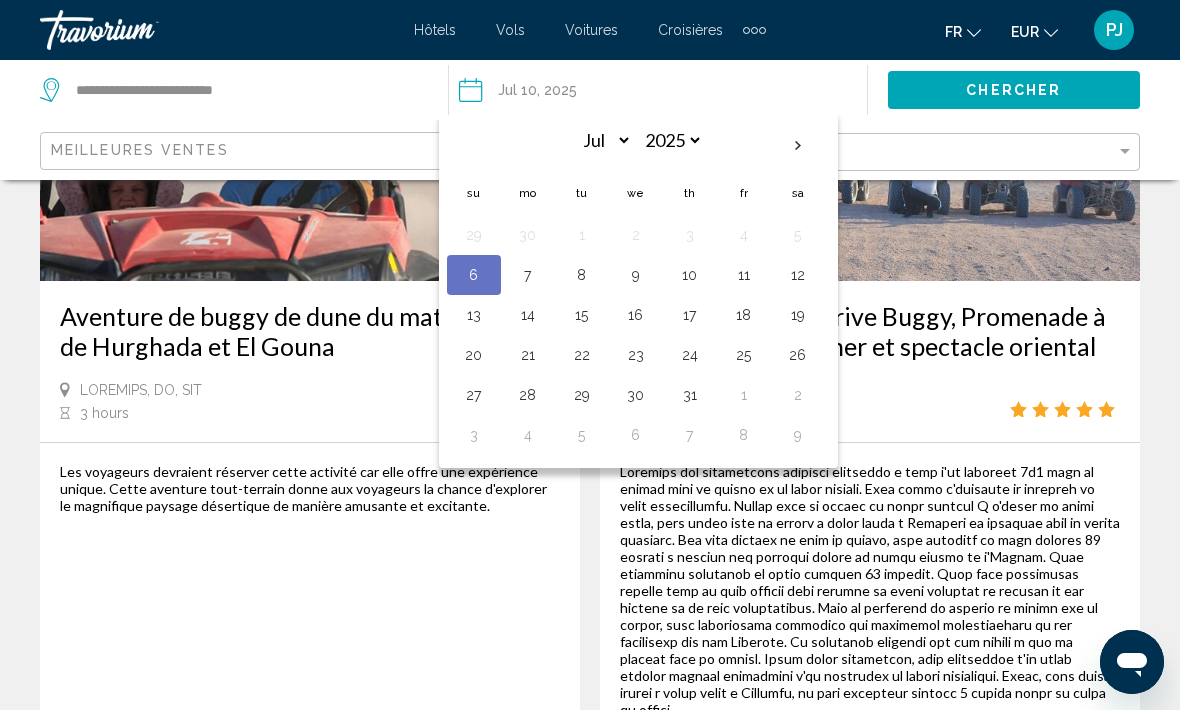click on "9" at bounding box center [636, 275] 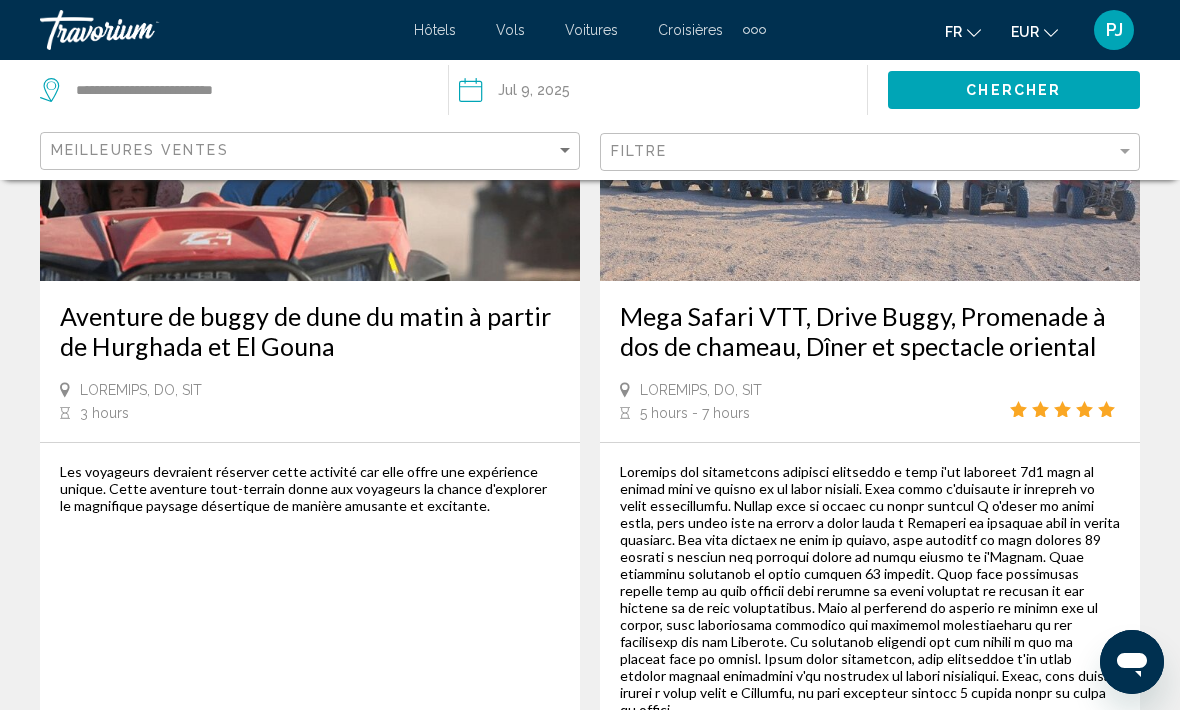 click on "Chercher" at bounding box center [1014, 89] 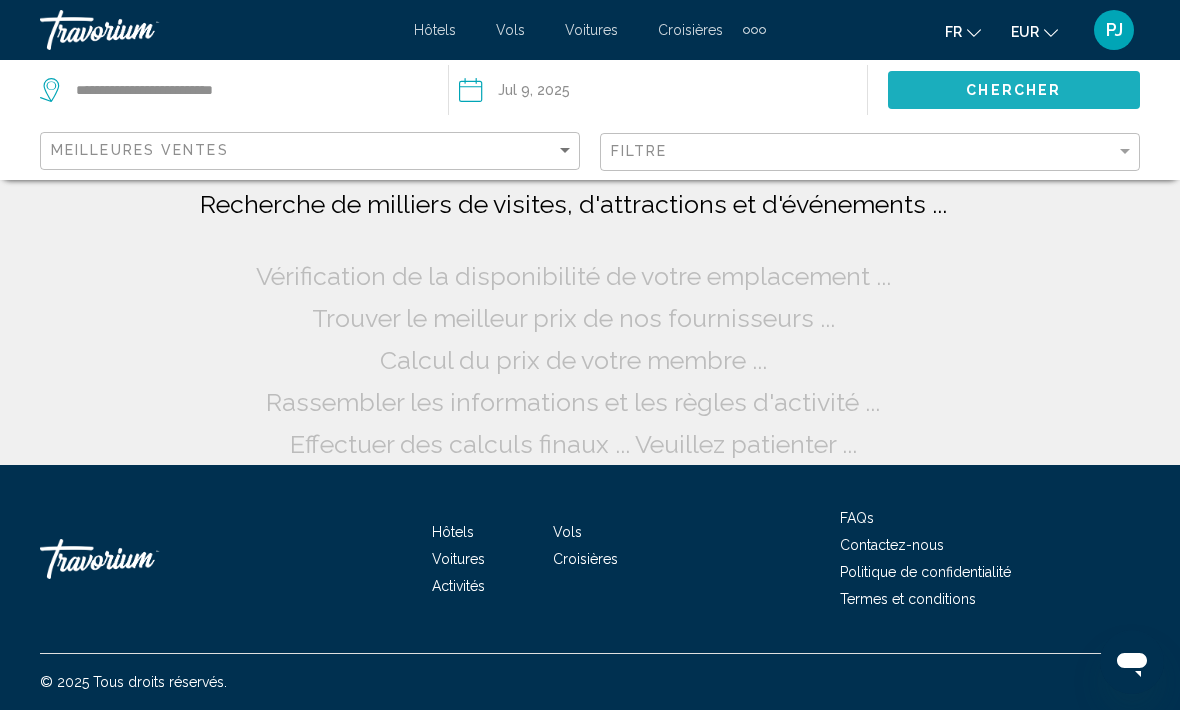 scroll, scrollTop: 31, scrollLeft: 0, axis: vertical 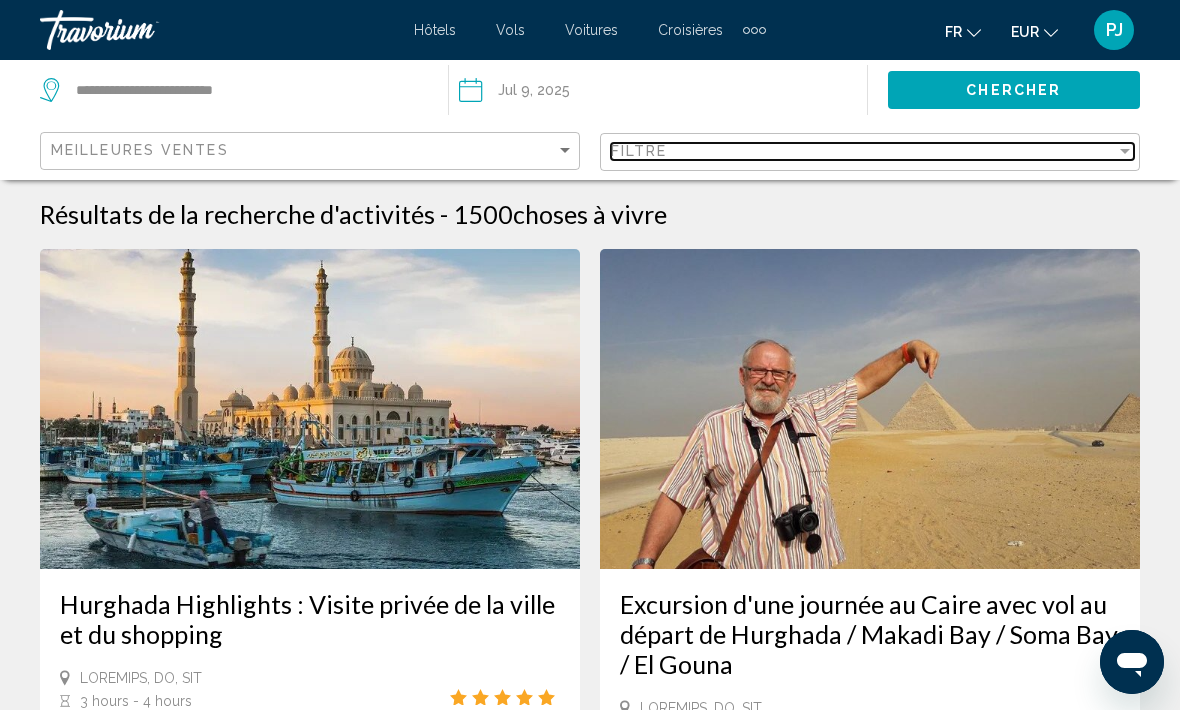 click on "Filtre" at bounding box center [863, 151] 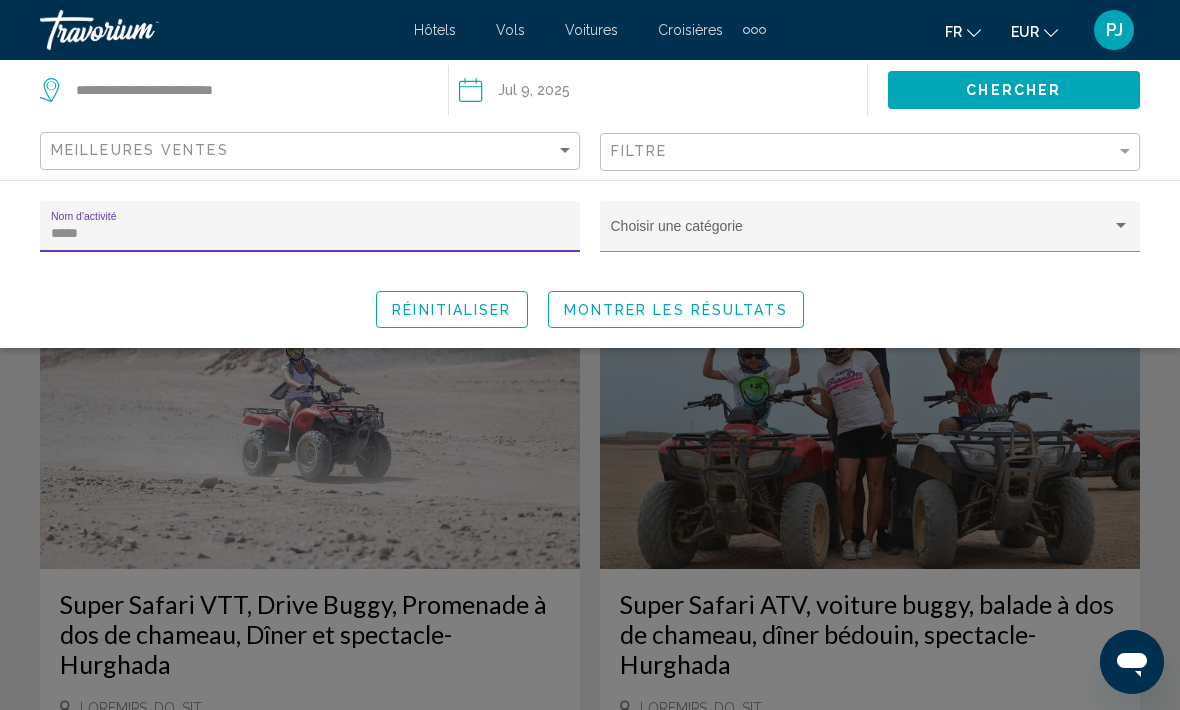 click on "Montrer les résultats" at bounding box center (676, 310) 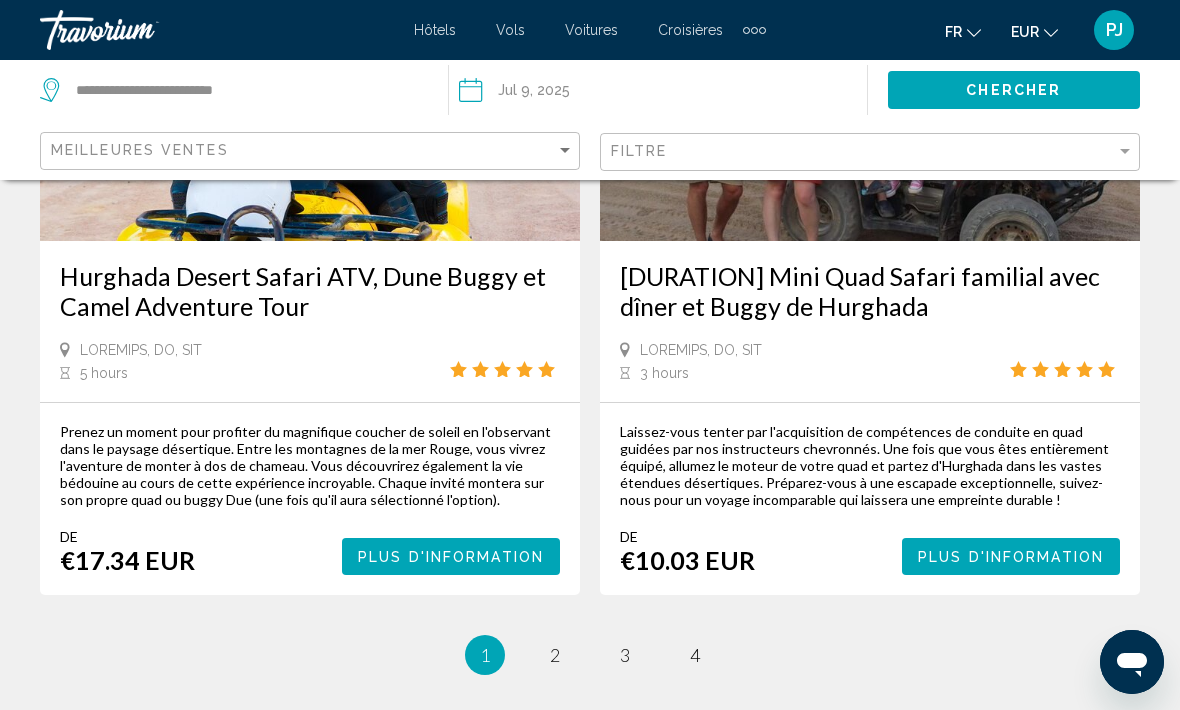 scroll, scrollTop: 4319, scrollLeft: 0, axis: vertical 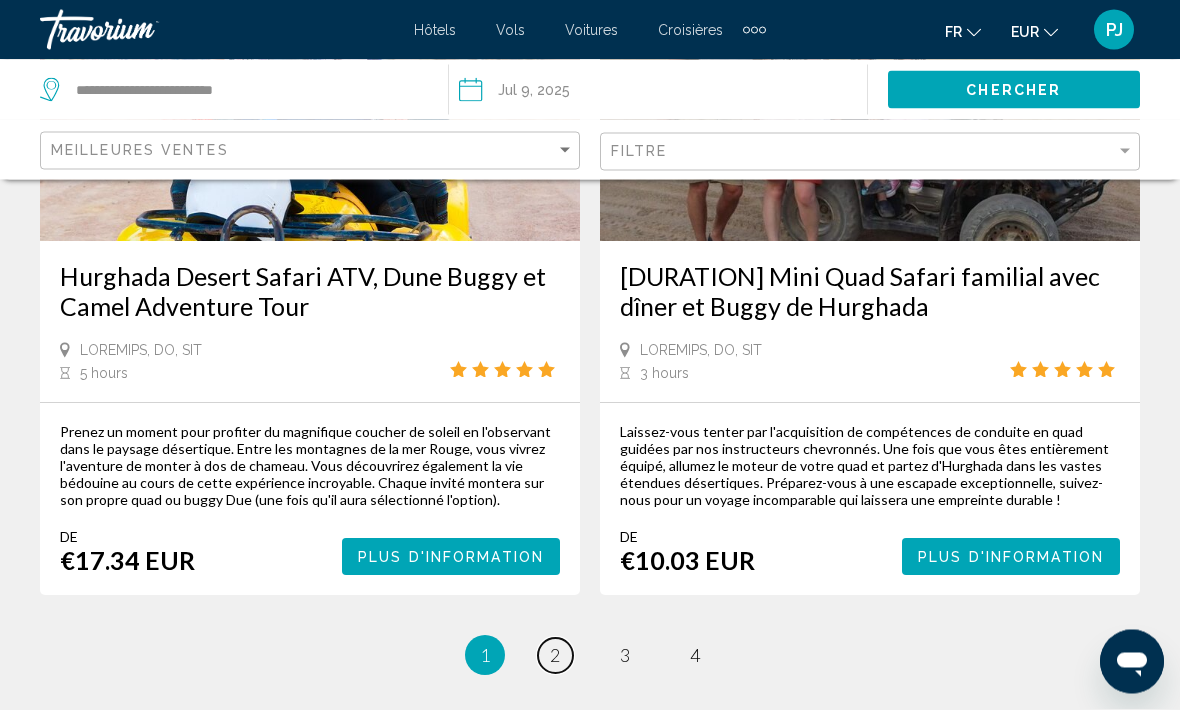 click on "2" at bounding box center (555, 656) 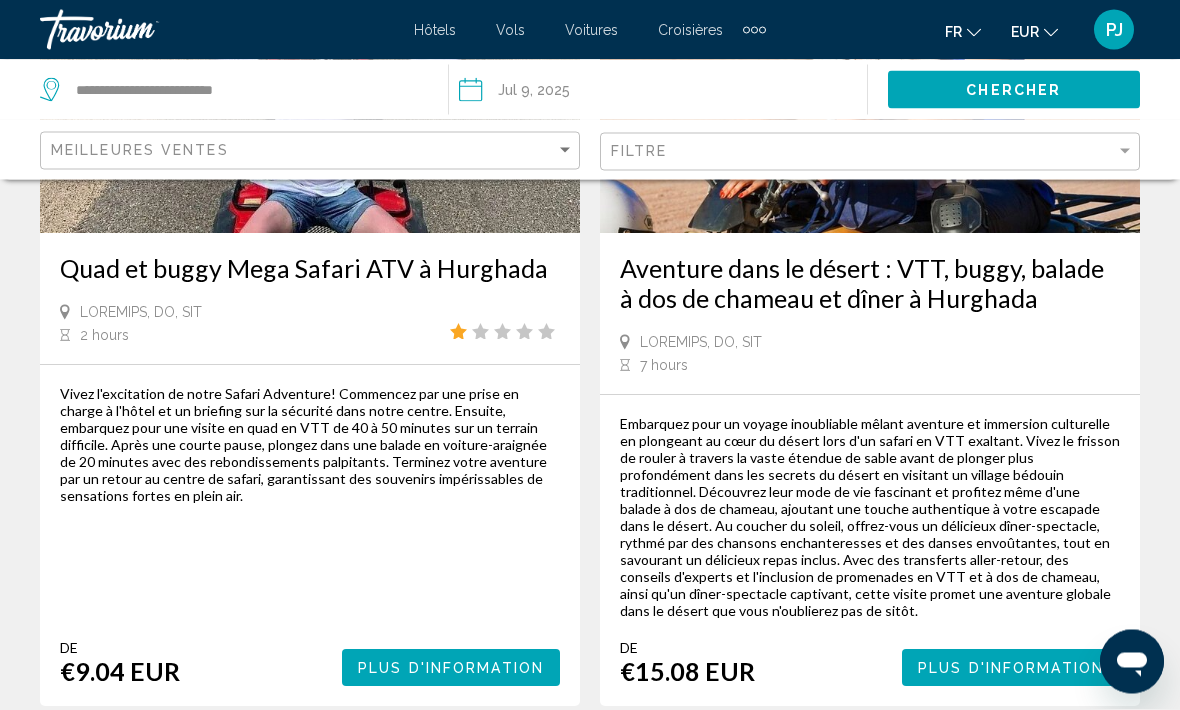 scroll, scrollTop: 1208, scrollLeft: 0, axis: vertical 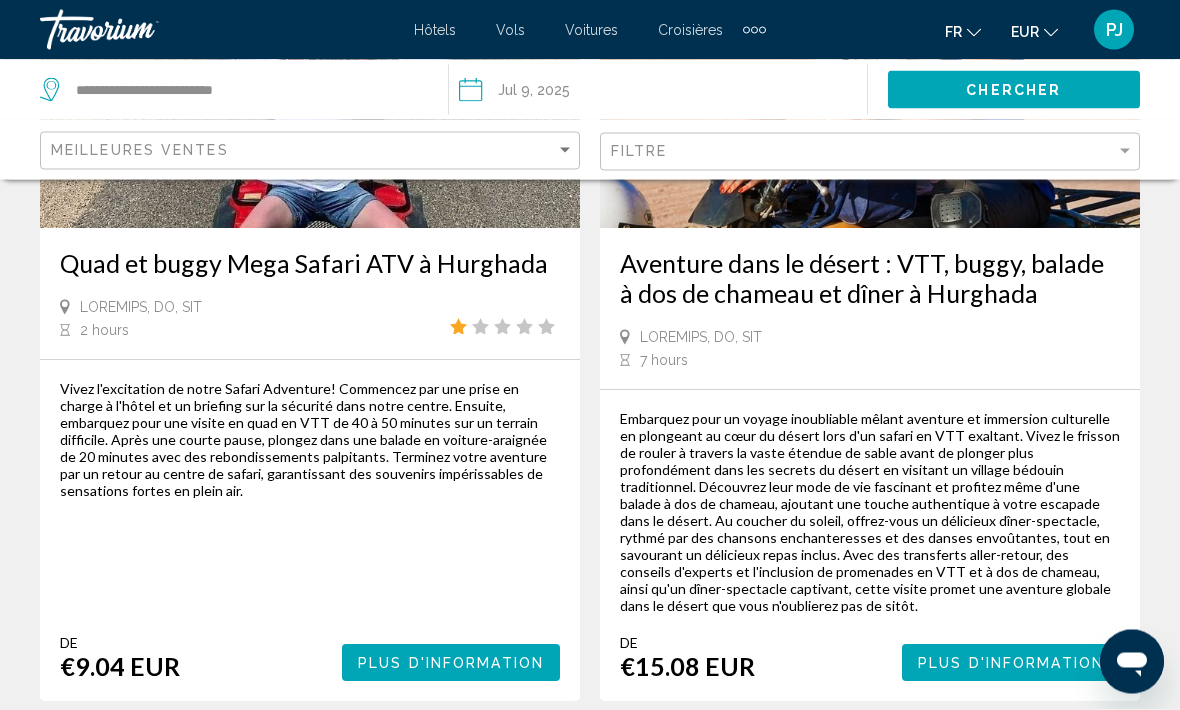 click on "Plus d'information" at bounding box center [451, 664] 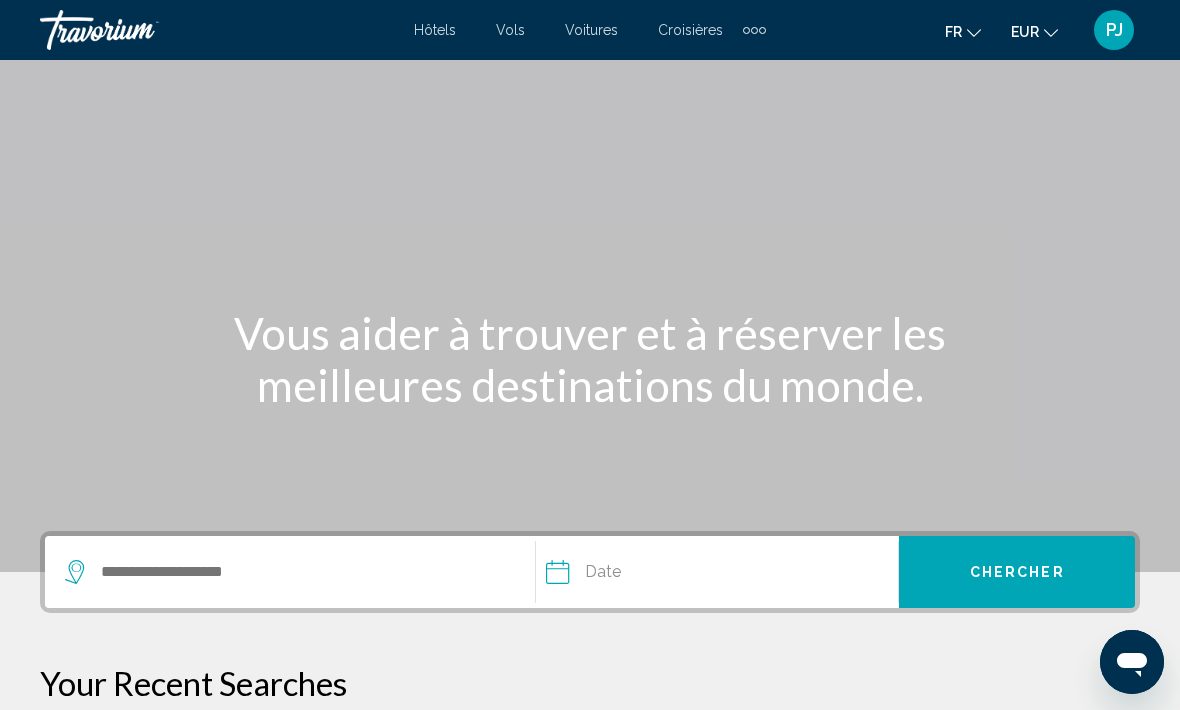 scroll, scrollTop: 0, scrollLeft: 0, axis: both 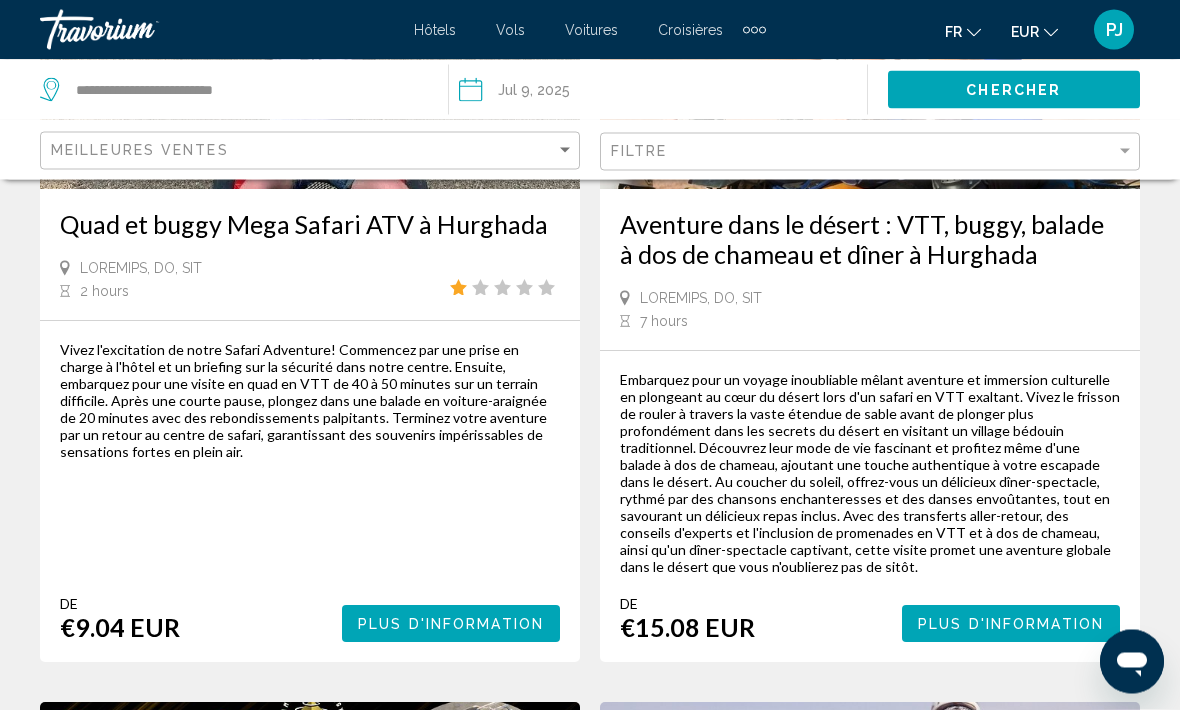 click on "Plus d'information" at bounding box center (1011, 625) 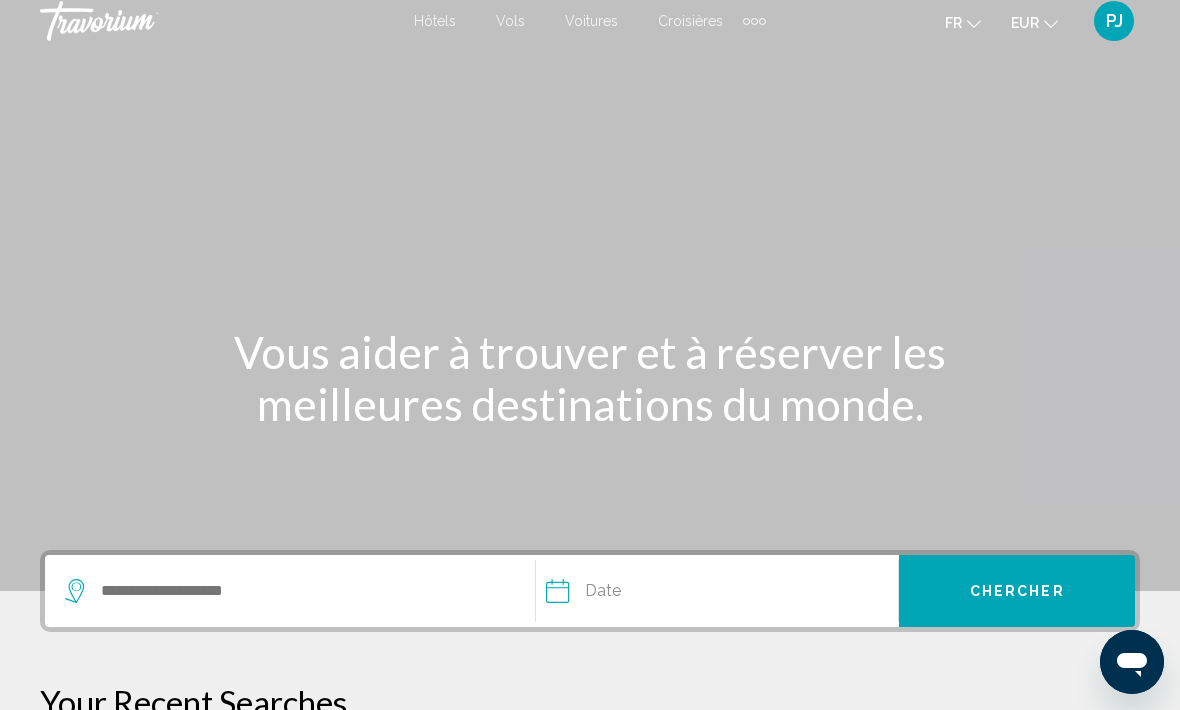 scroll, scrollTop: 0, scrollLeft: 0, axis: both 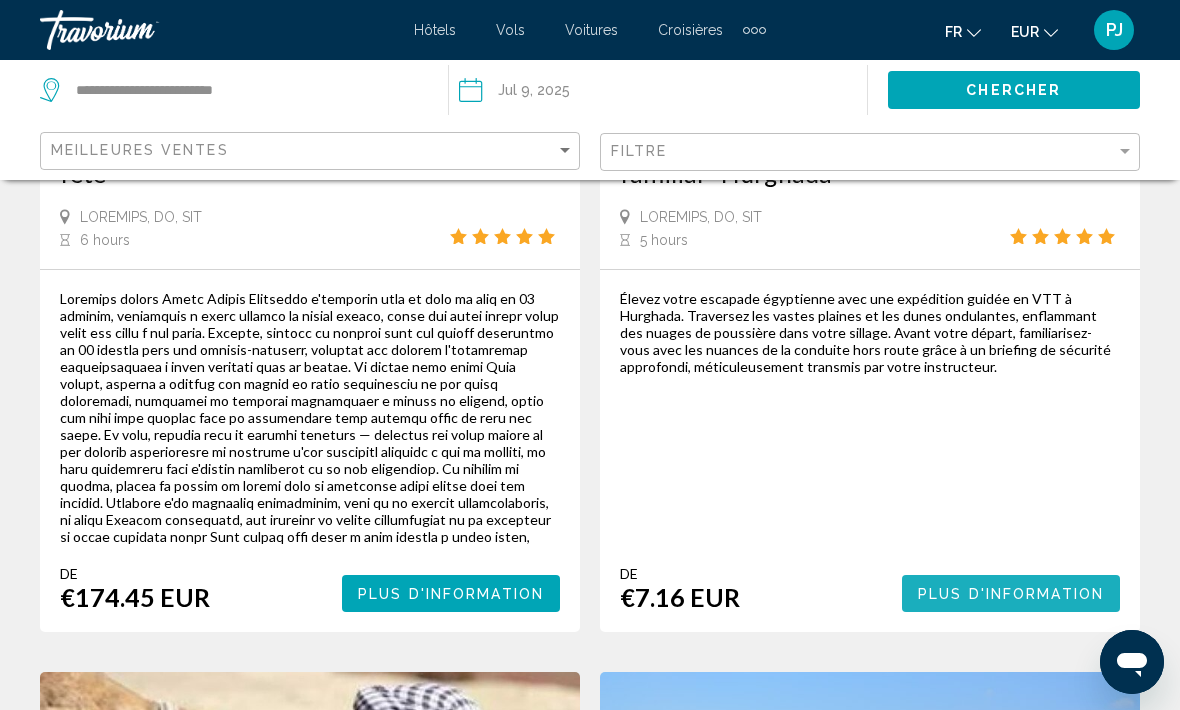 click on "Plus d'information" at bounding box center [1011, 594] 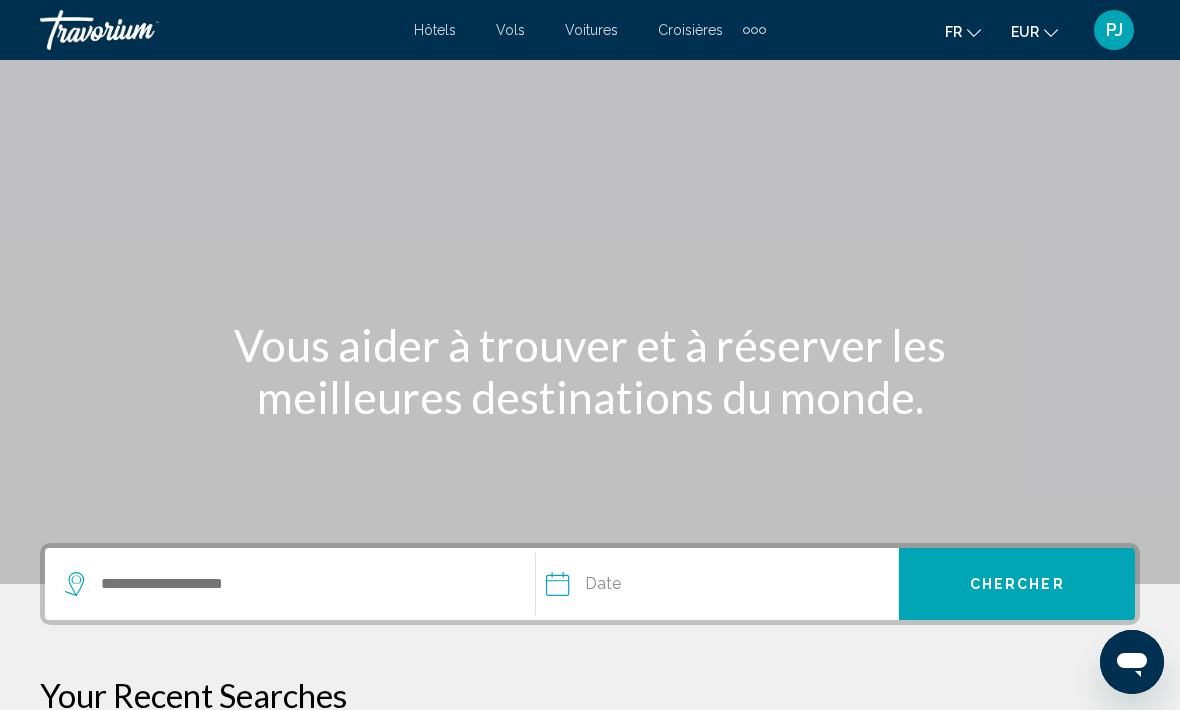 scroll, scrollTop: 0, scrollLeft: 0, axis: both 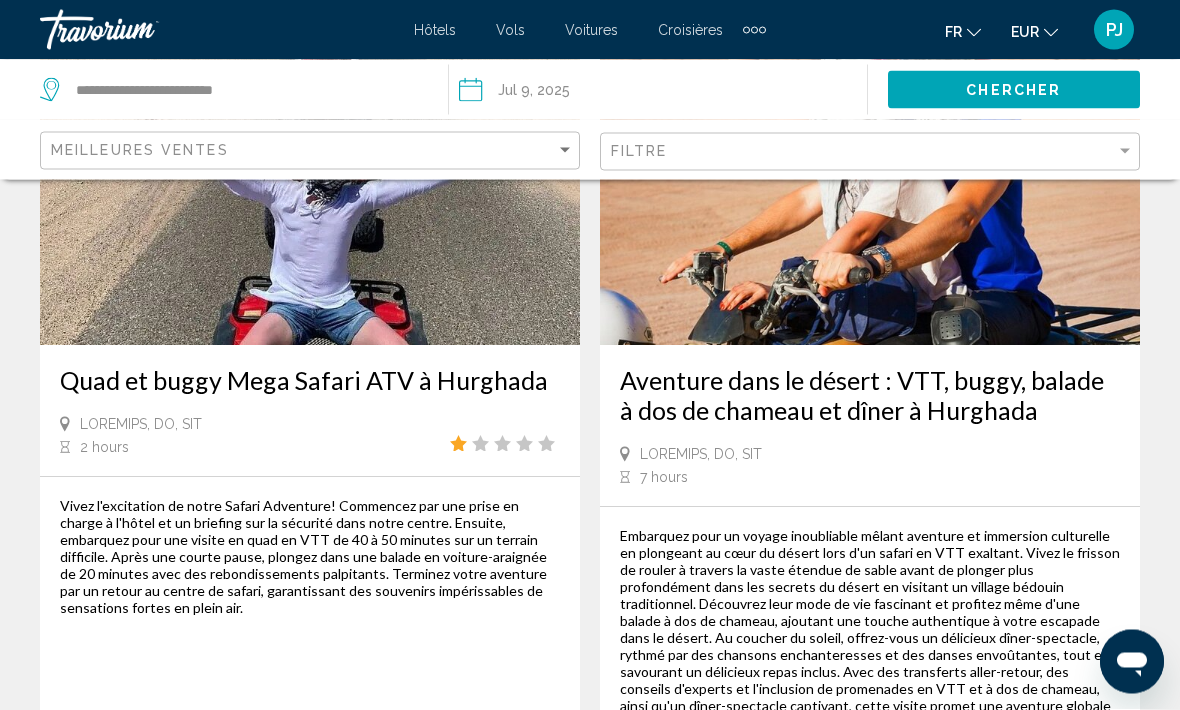 click at bounding box center (870, 186) 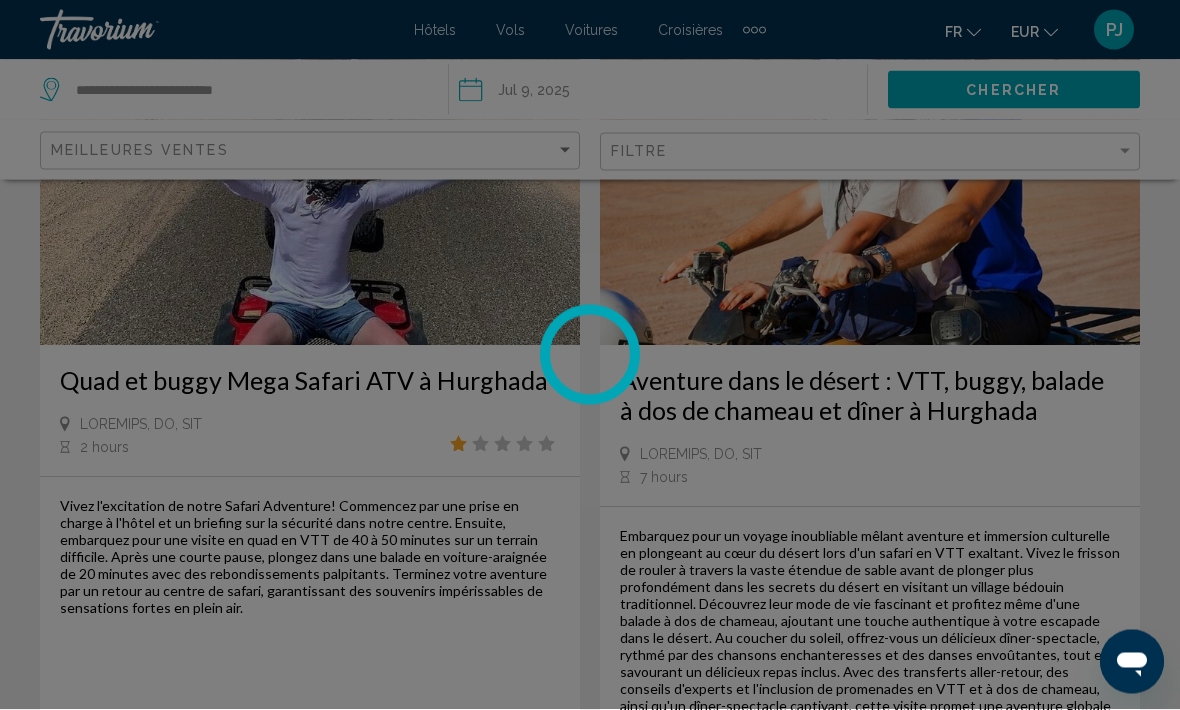 scroll, scrollTop: 1092, scrollLeft: 0, axis: vertical 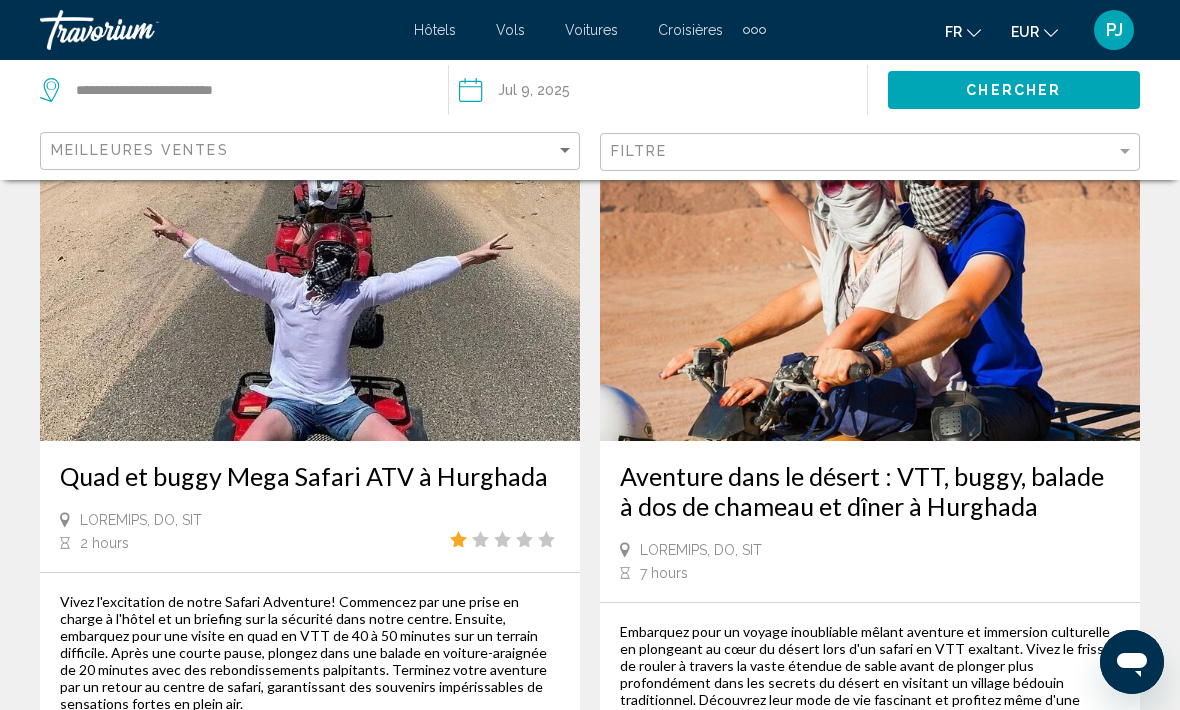 click at bounding box center (310, 281) 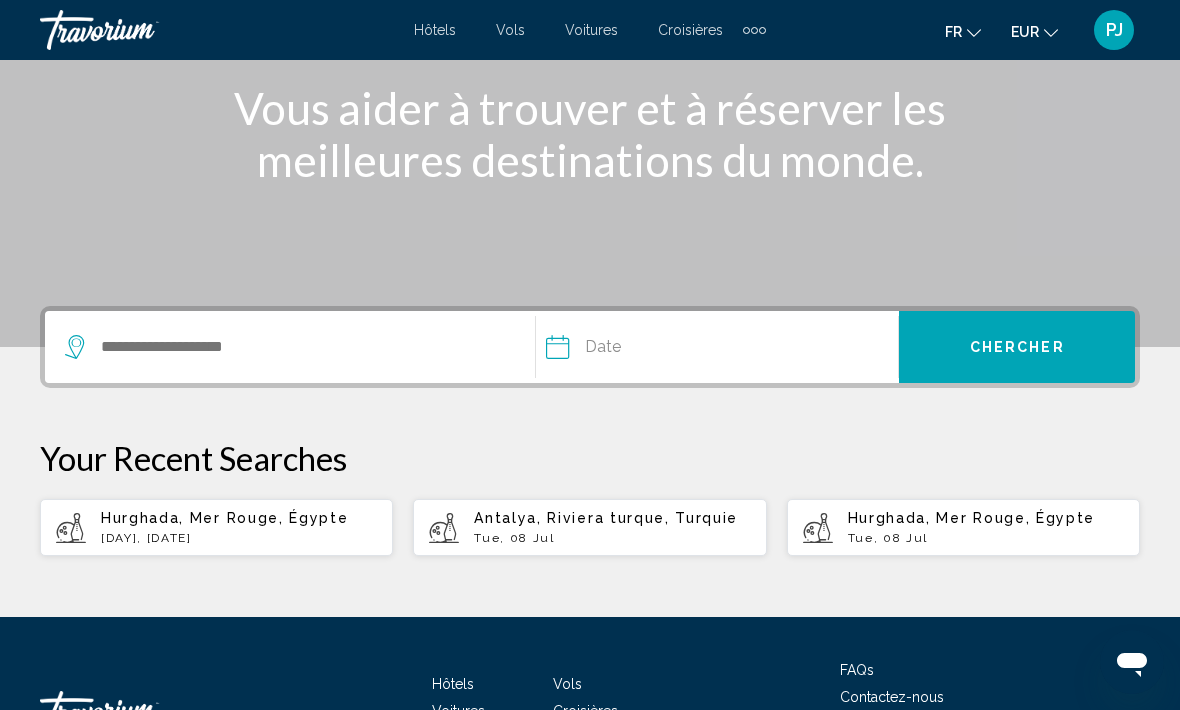 scroll, scrollTop: 0, scrollLeft: 0, axis: both 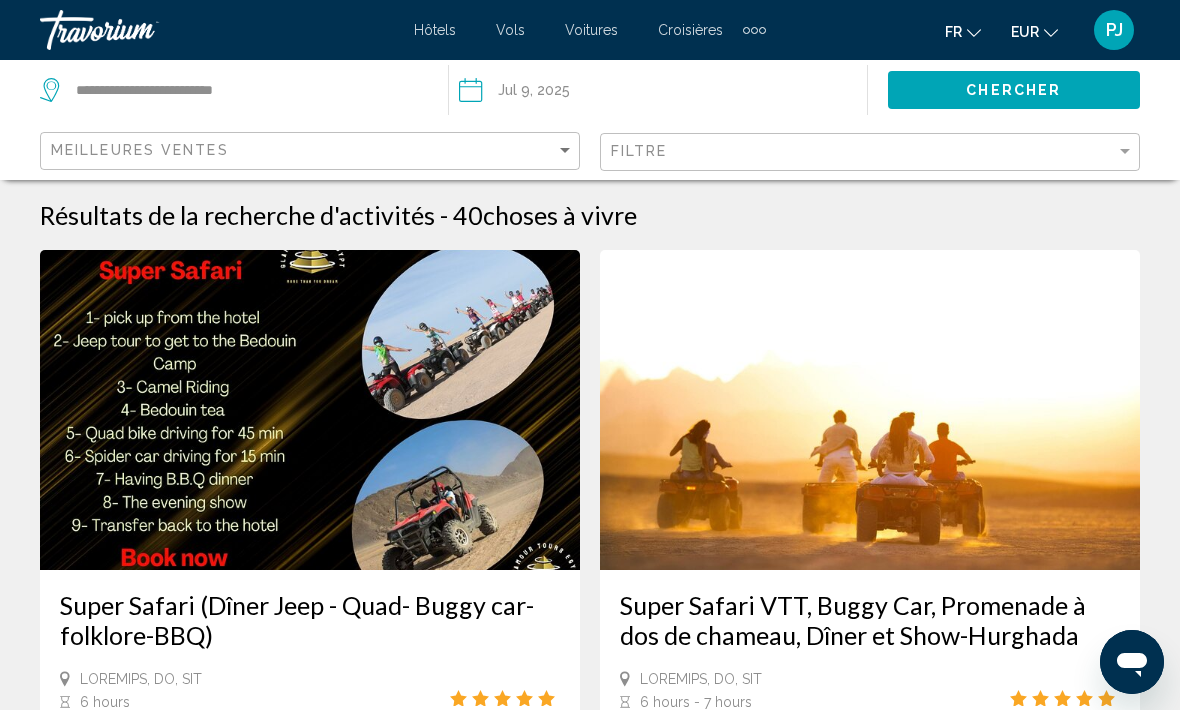 click on "Lore Ips 8, 0566  Dol  *** *** *** *** *** *** *** *** *** *** *** ***   6355  **** **** **** **** **** **** Si Am Co Ad El Se Do 59 28 1 2 7 4 0 2 0 9 0 83 72 93 49 41 97 94 74 94 25 68 45 30 55 70 02 80 81 77 70 86 96 8 5 0 8 5 9 0 5 4 * * * * * * * * * ** ** ** ** ** ** ** ** ** ** ** ** ** ** ** ** ** ** ** ** ** ** ** ** ** ** ** ** ** ** ** ** ** ** ** ** ** ** ** ** ** ** ** ** ** ** ** ** ** ** ** ** ** ** ** ** ** ** ** ** ** ** ** ** **" at bounding box center (663, 90) 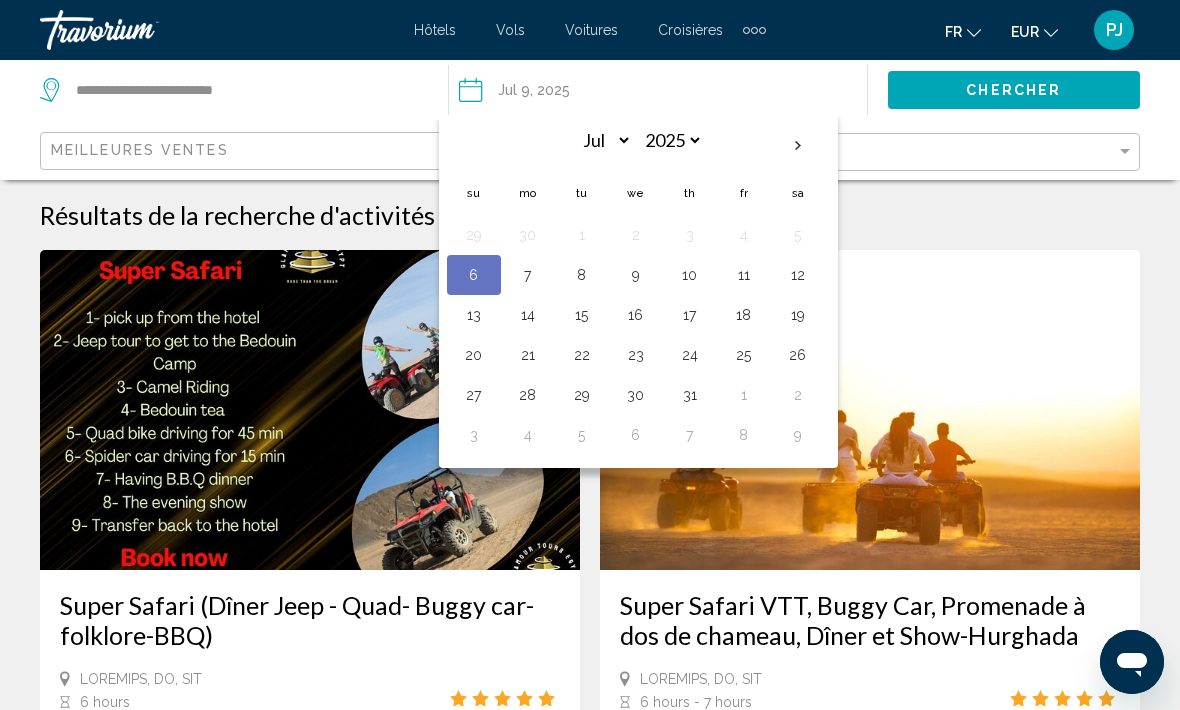 click on "31" at bounding box center (690, 395) 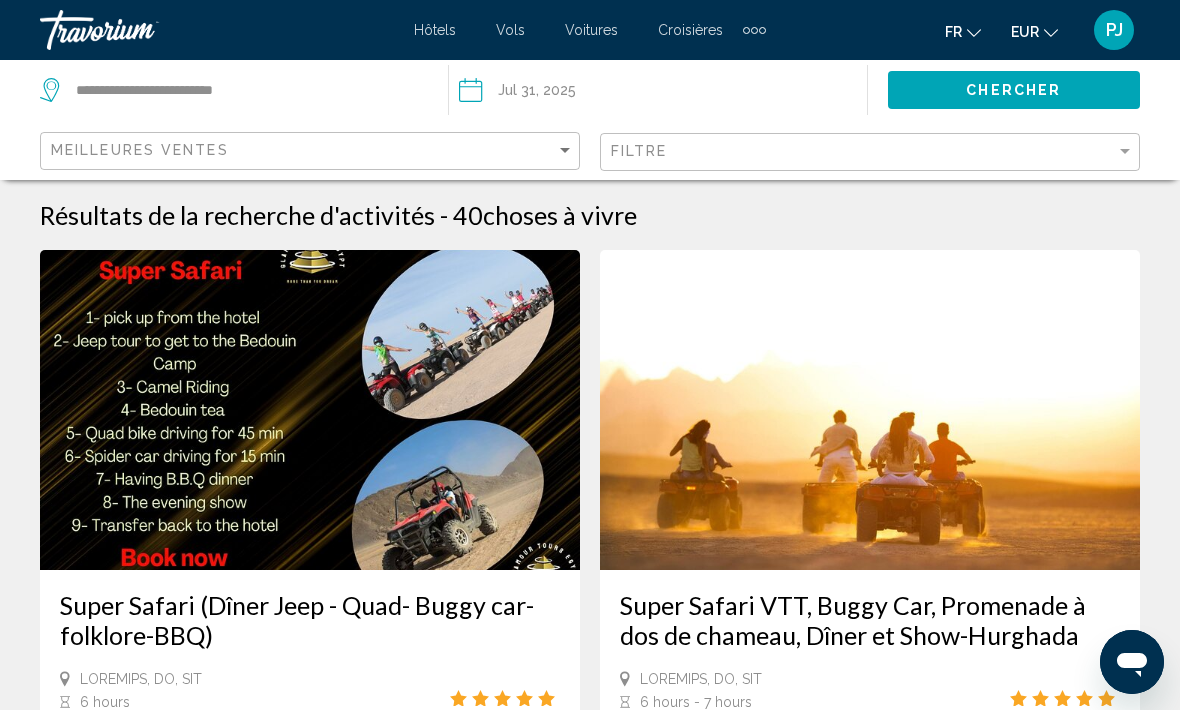 click on "Chercher" at bounding box center [1013, 91] 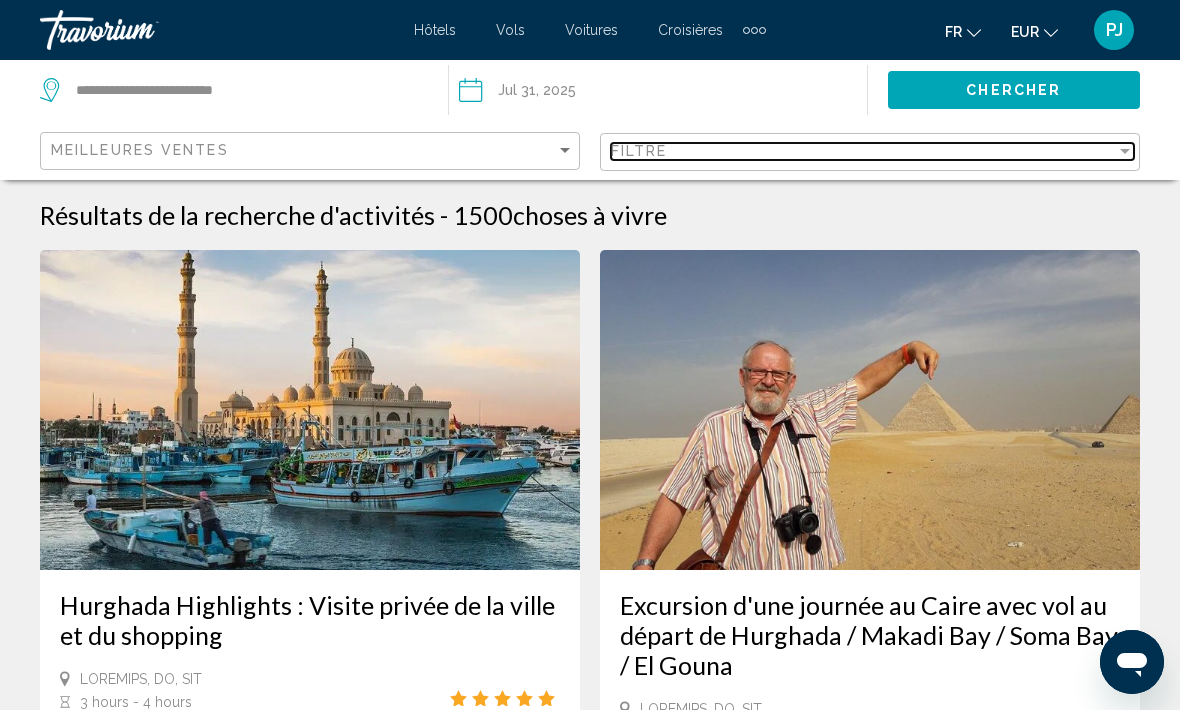 click on "Filtre" at bounding box center (863, 151) 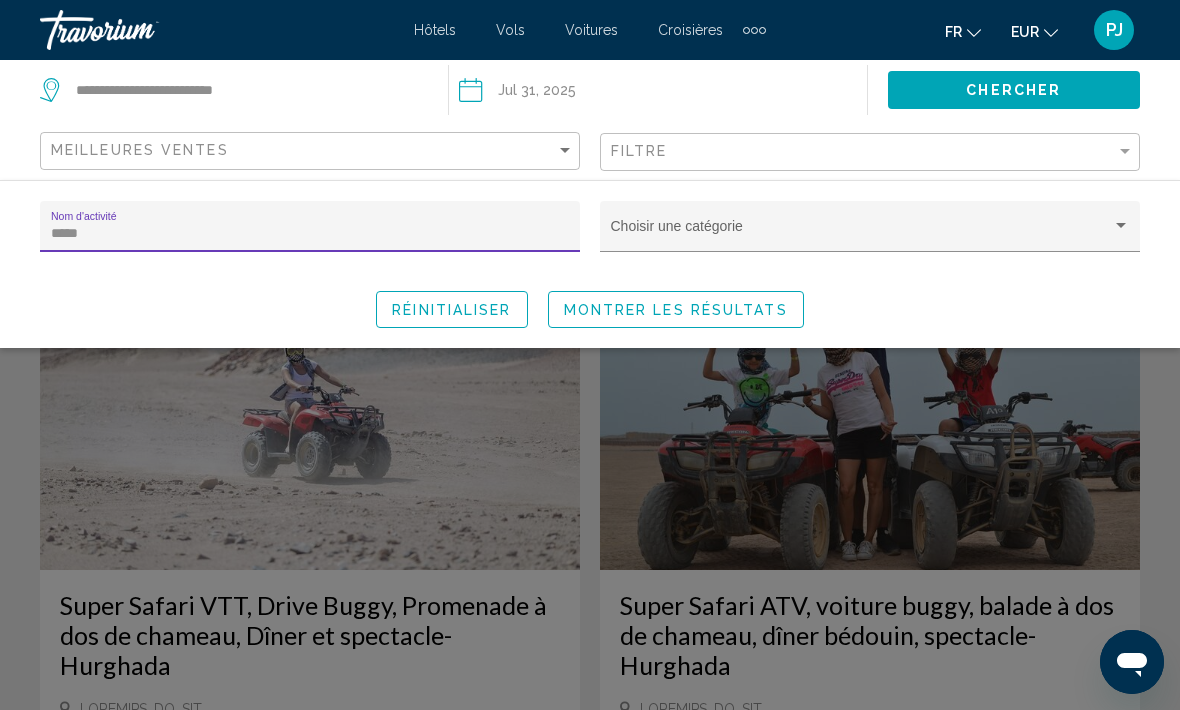 type on "*****" 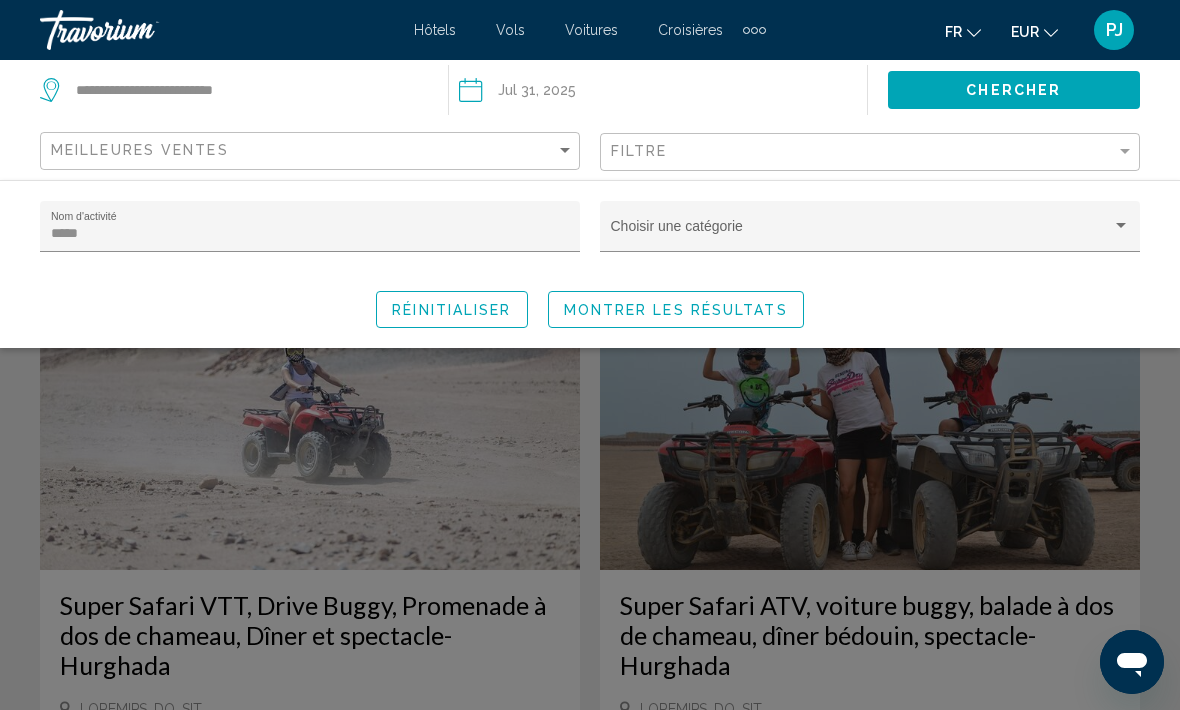 click on "Montrer les résultats" at bounding box center [676, 310] 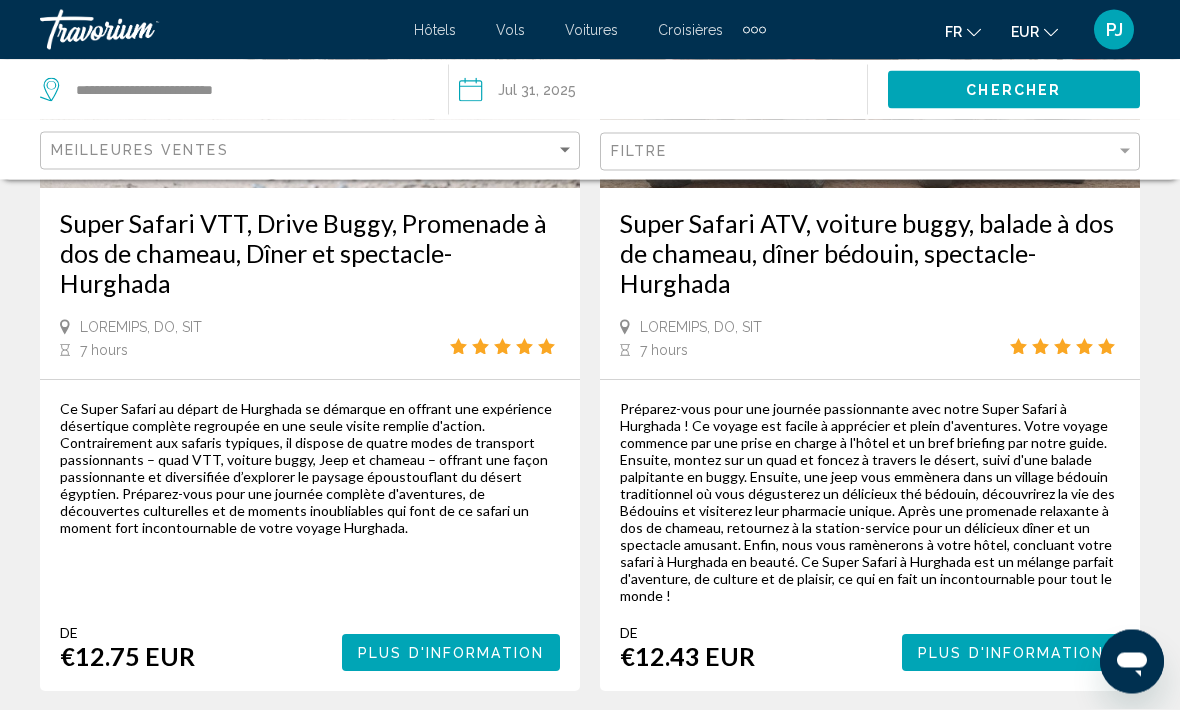 scroll, scrollTop: 383, scrollLeft: 0, axis: vertical 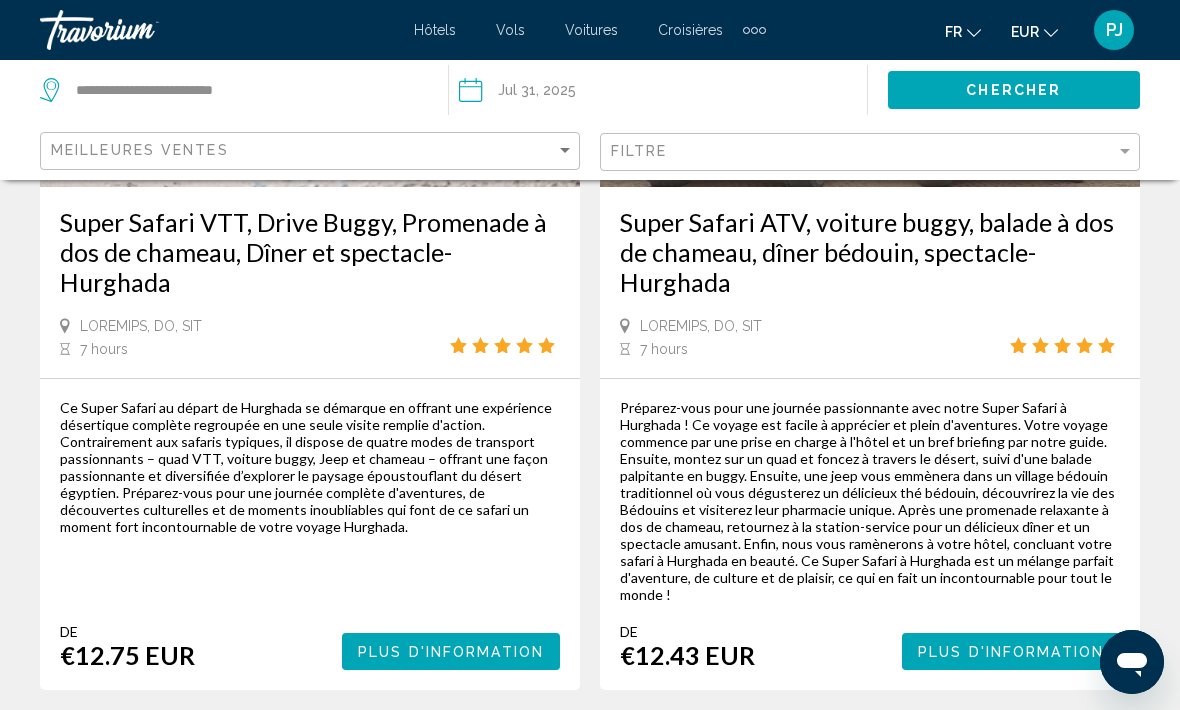click on "Super Safari VTT, Drive Buggy, Promenade à dos de chameau, Dîner et spectacle-Hurghada" at bounding box center [310, 252] 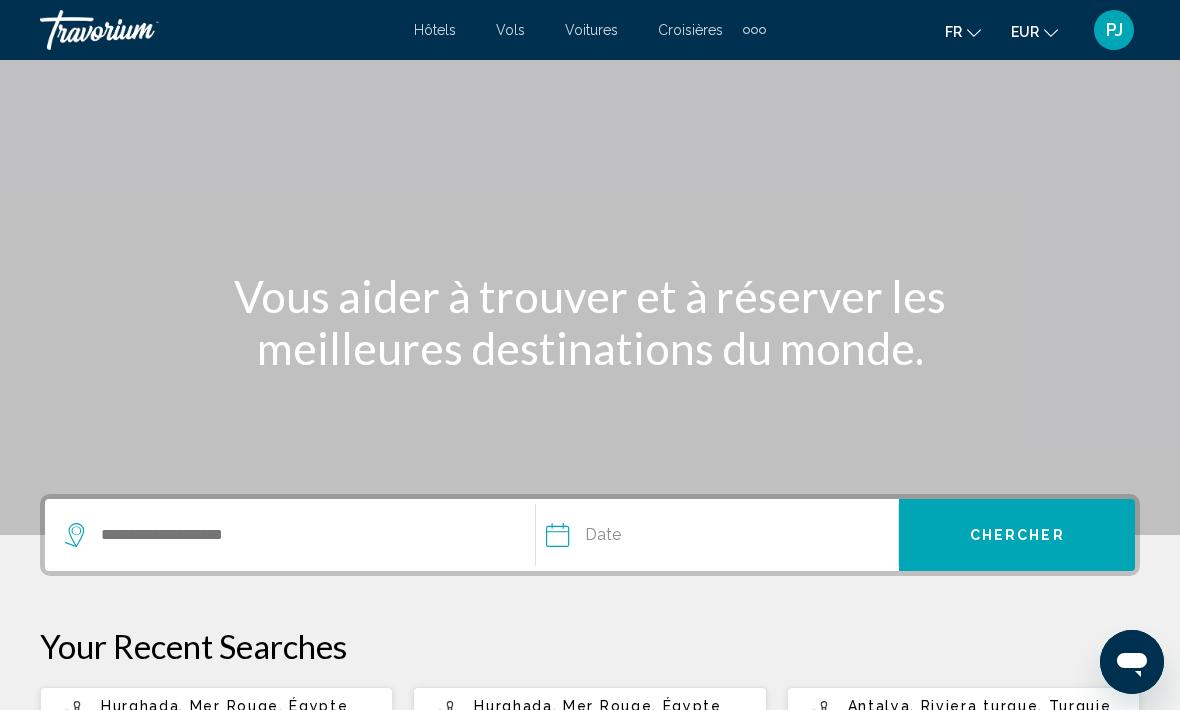 scroll, scrollTop: 64, scrollLeft: 0, axis: vertical 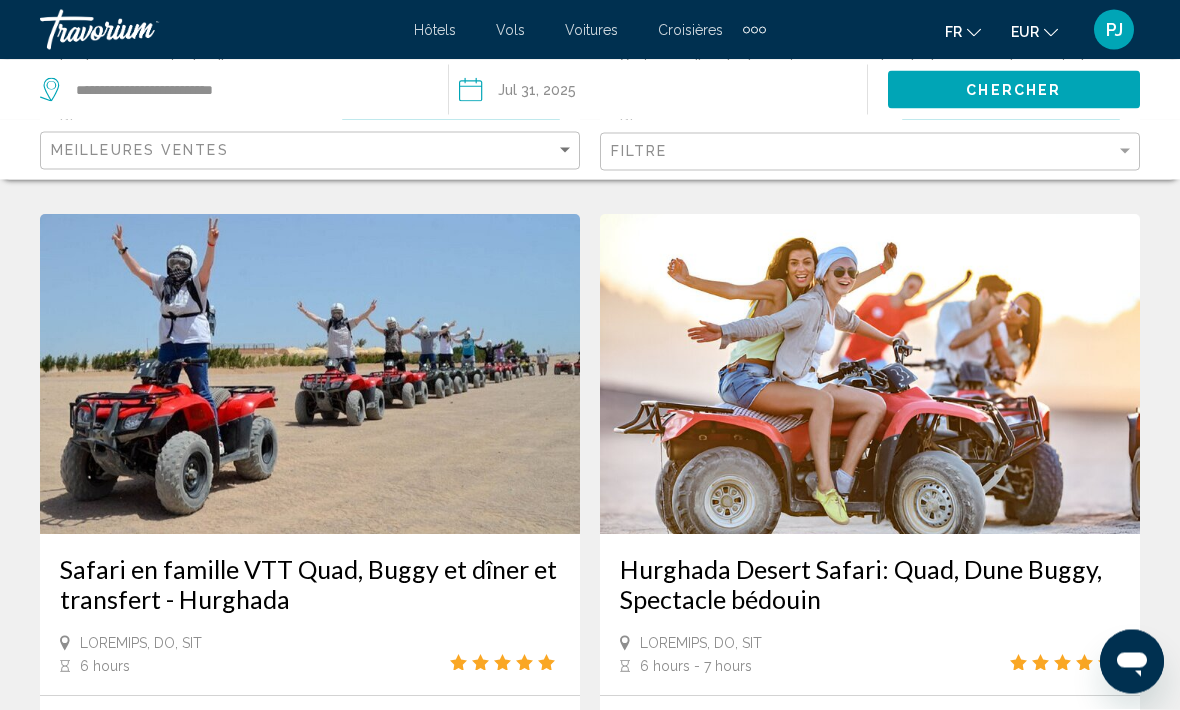 click at bounding box center [870, 375] 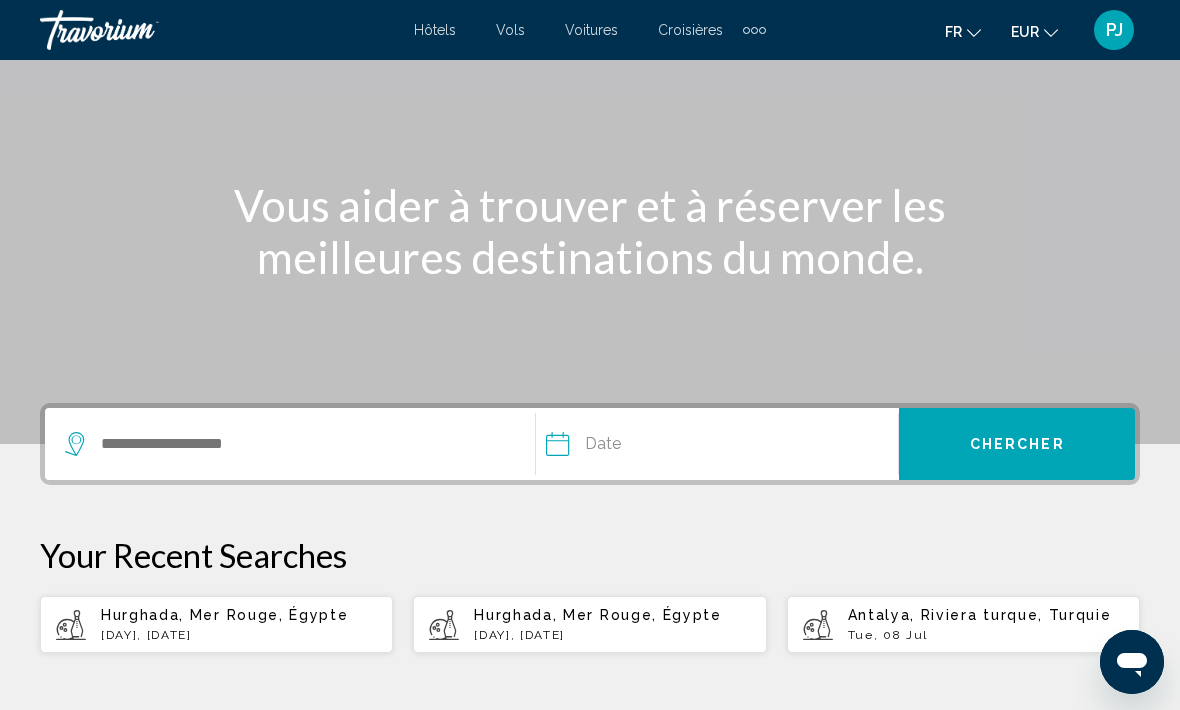 scroll, scrollTop: 0, scrollLeft: 0, axis: both 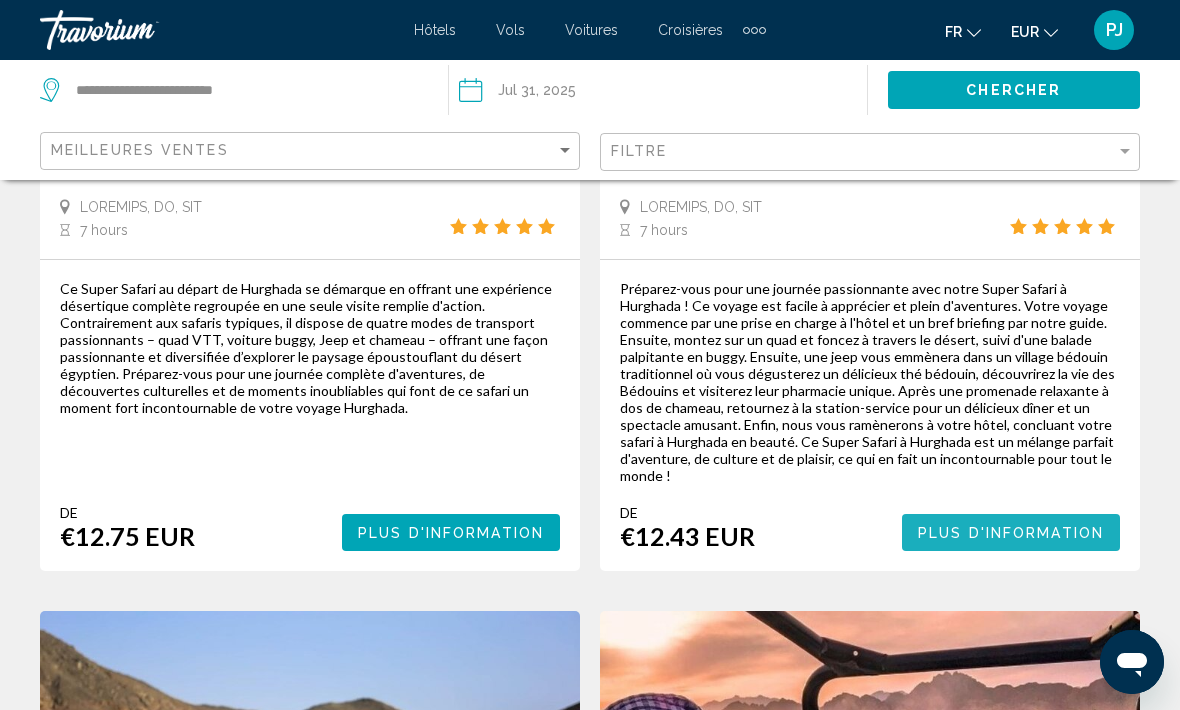 click on "Plus d'information" at bounding box center [1011, 533] 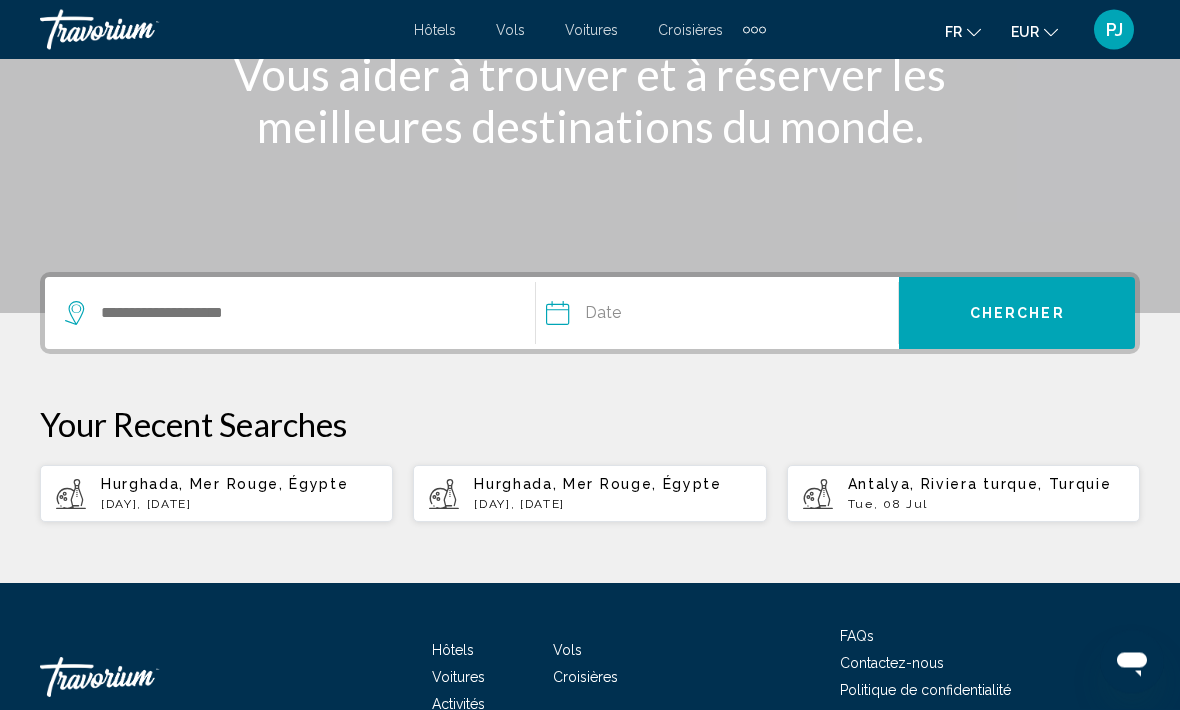 scroll, scrollTop: 337, scrollLeft: 0, axis: vertical 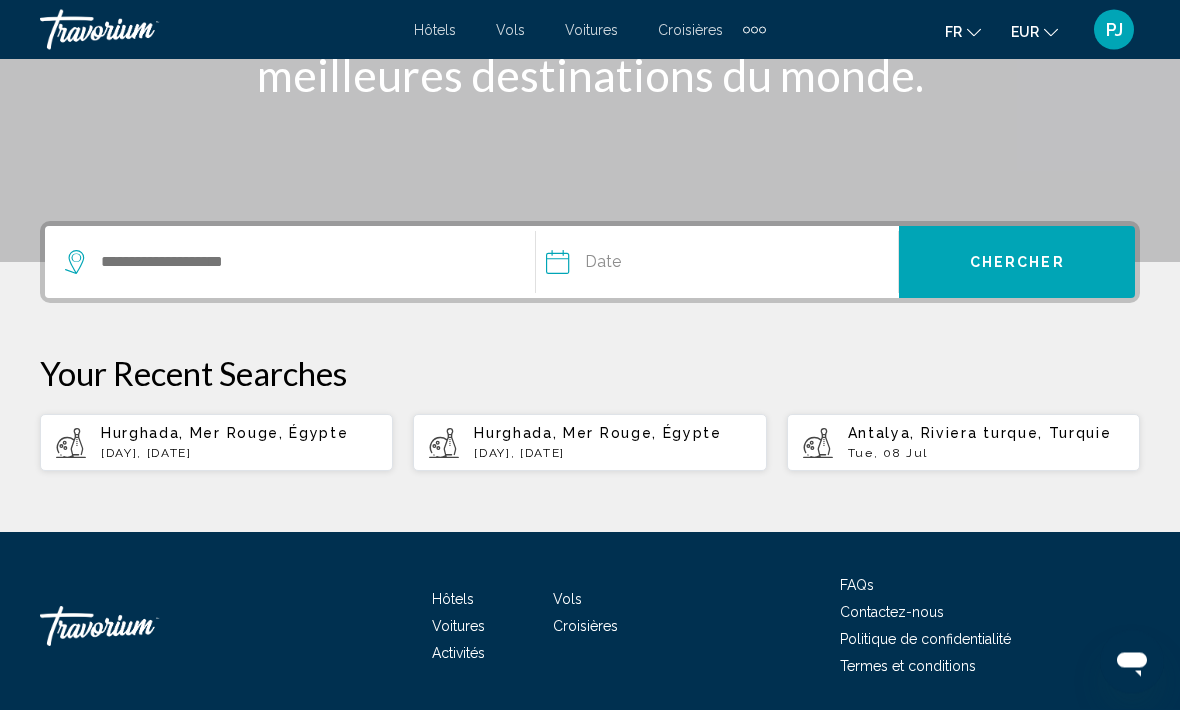 click on "[DAY], [DATE]" at bounding box center [239, 454] 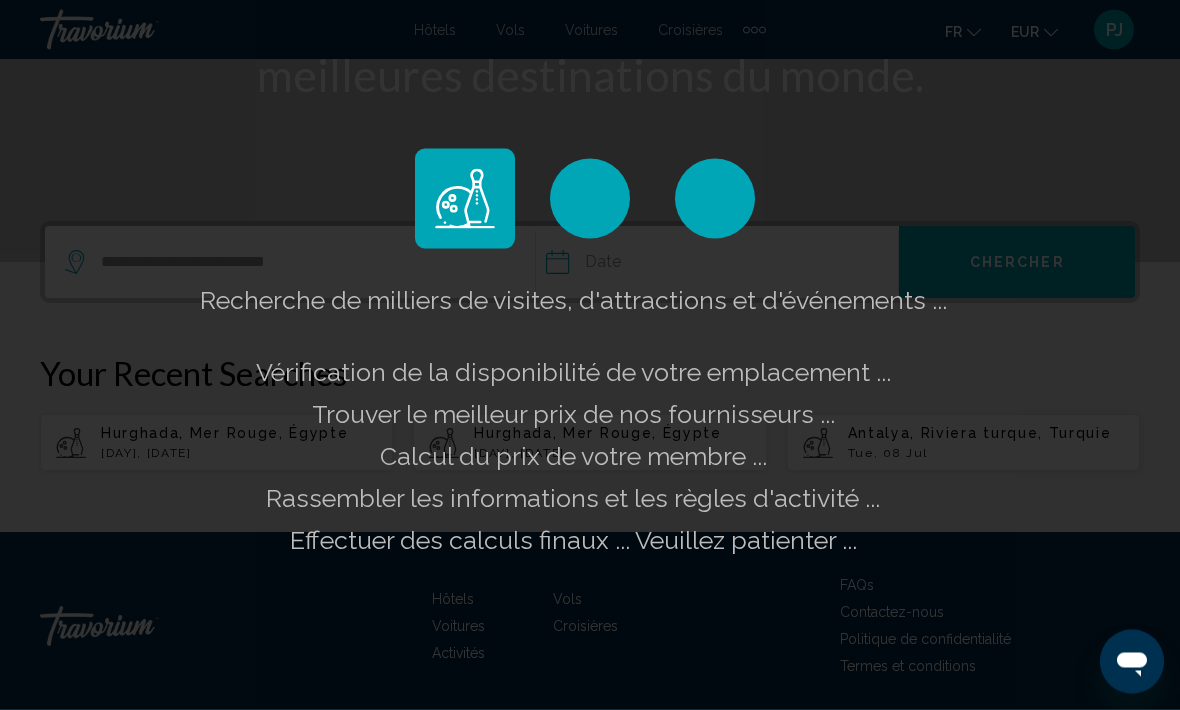 scroll, scrollTop: 337, scrollLeft: 0, axis: vertical 